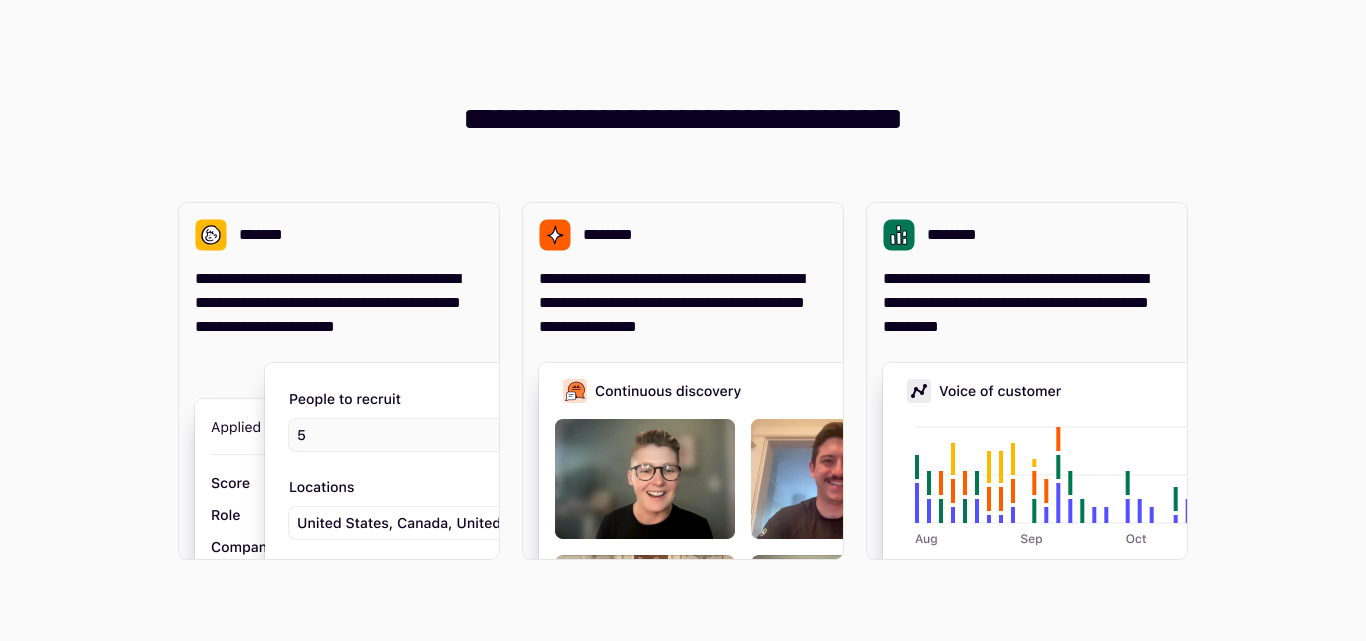 scroll, scrollTop: 0, scrollLeft: 0, axis: both 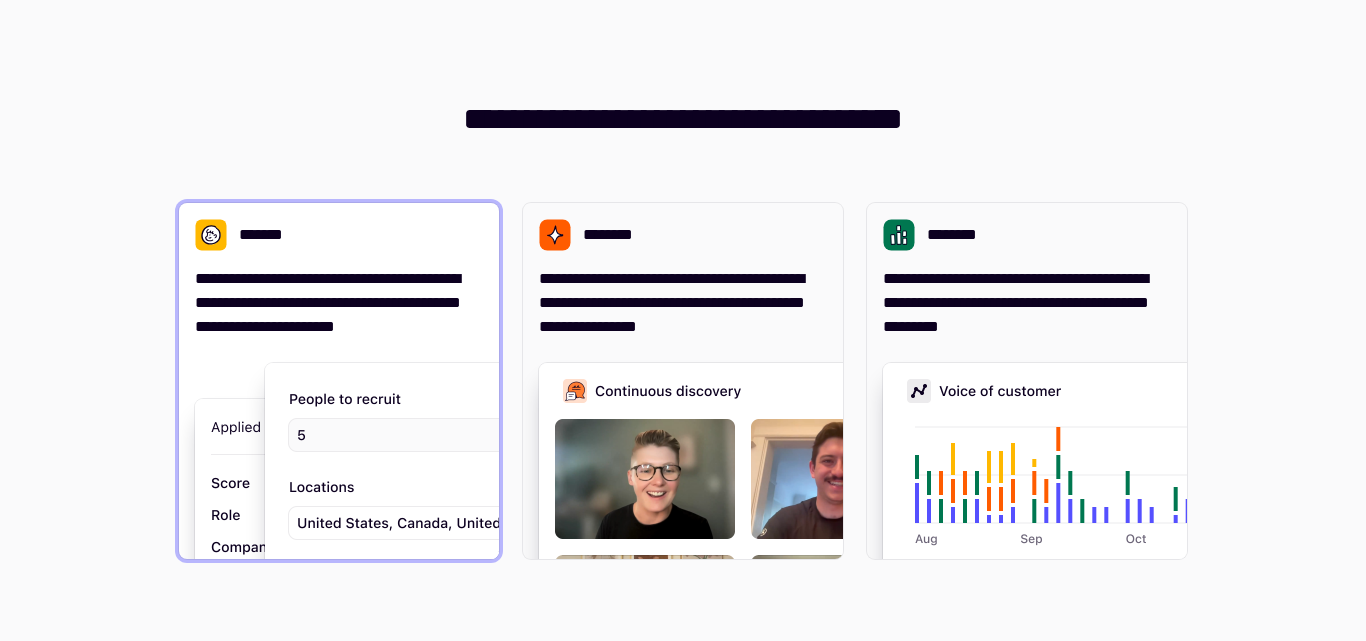 click on "**********" at bounding box center [339, 303] 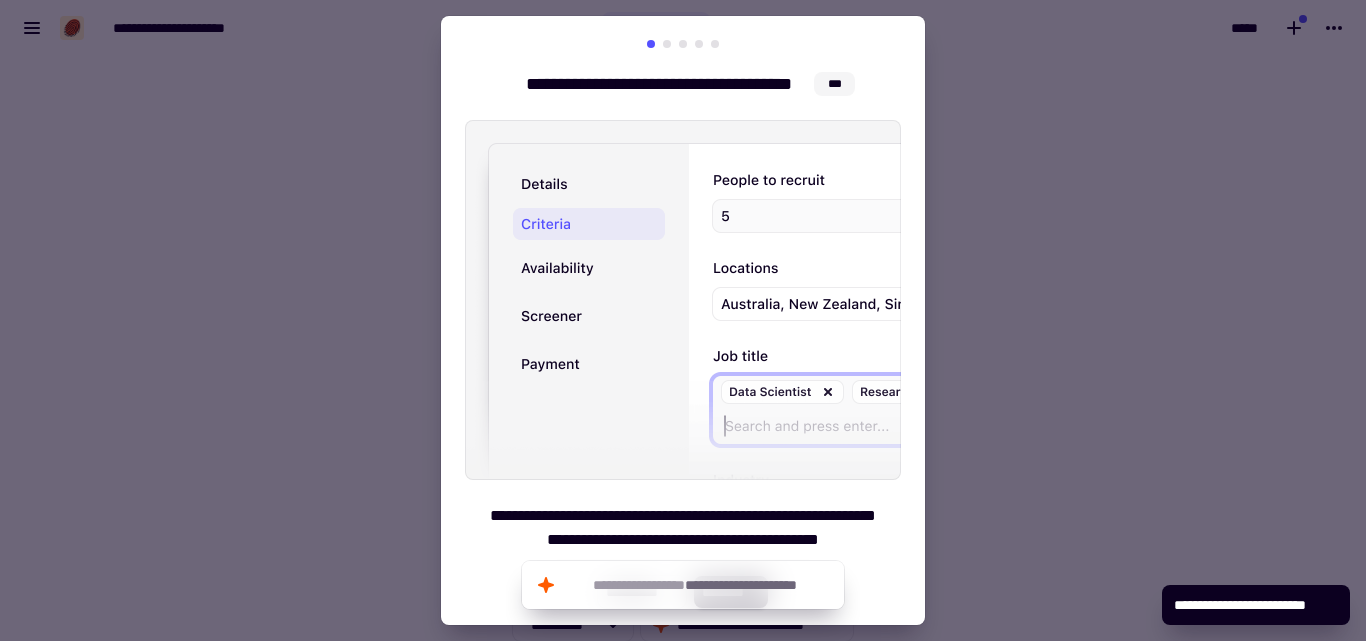 click at bounding box center (683, 320) 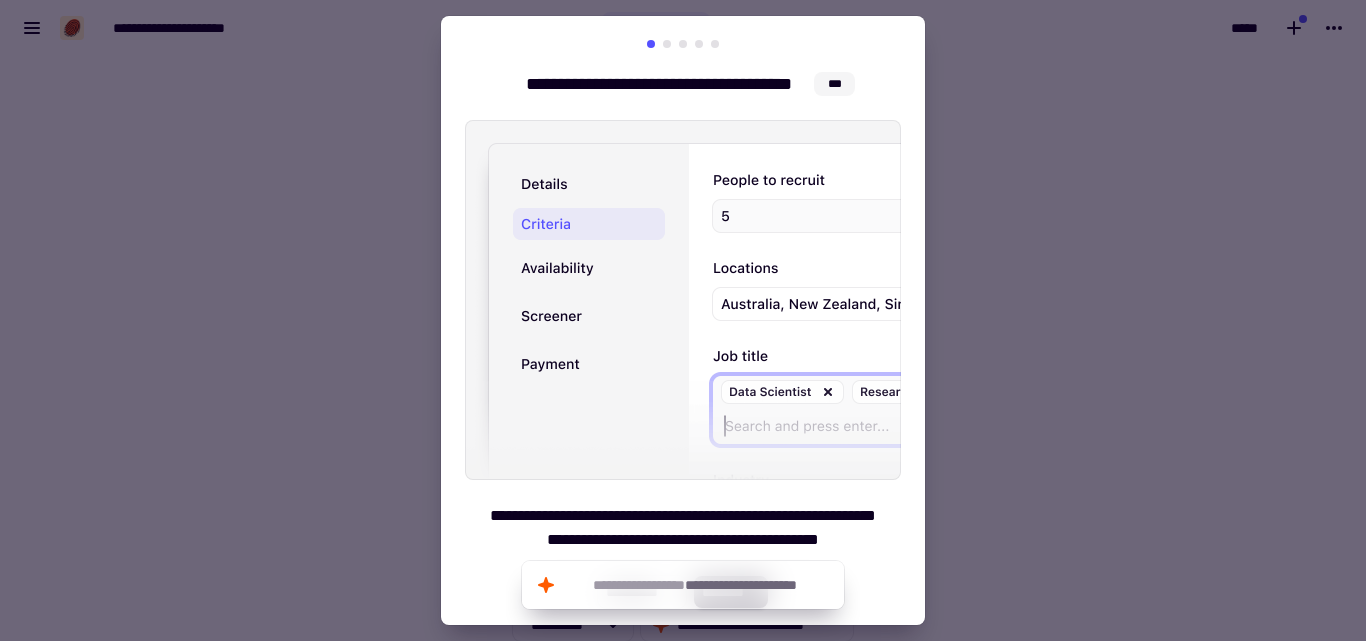 click at bounding box center (683, 320) 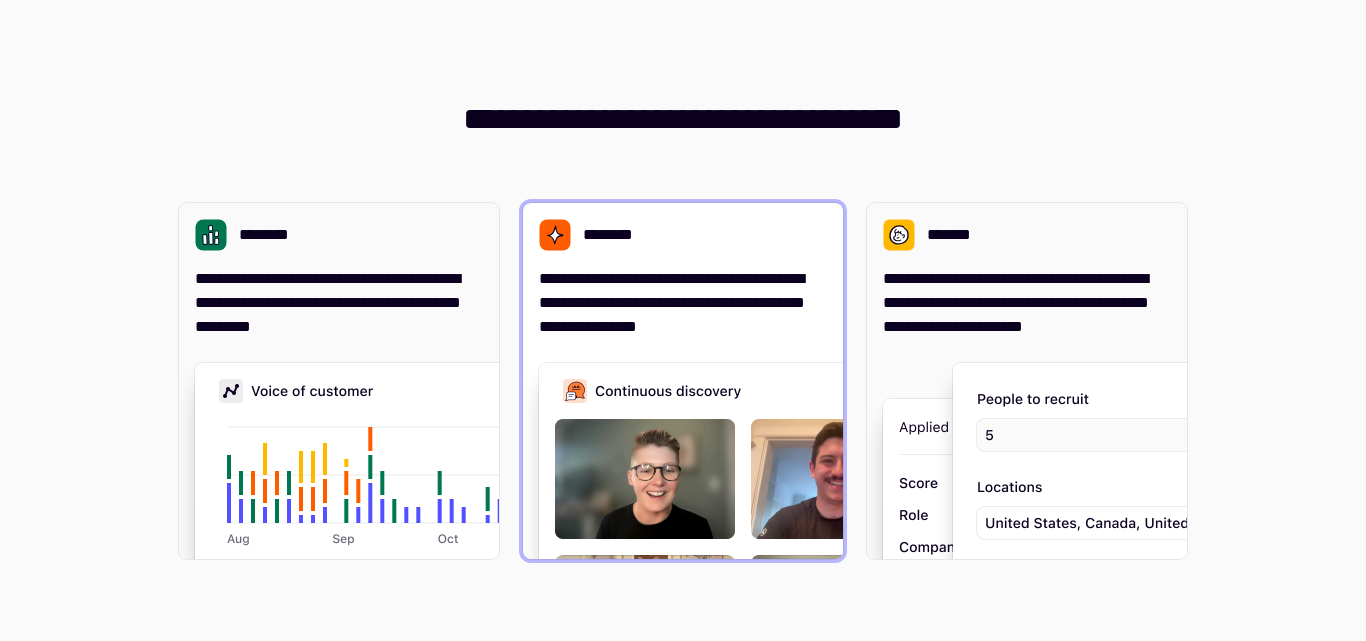 click on "**********" at bounding box center (683, 303) 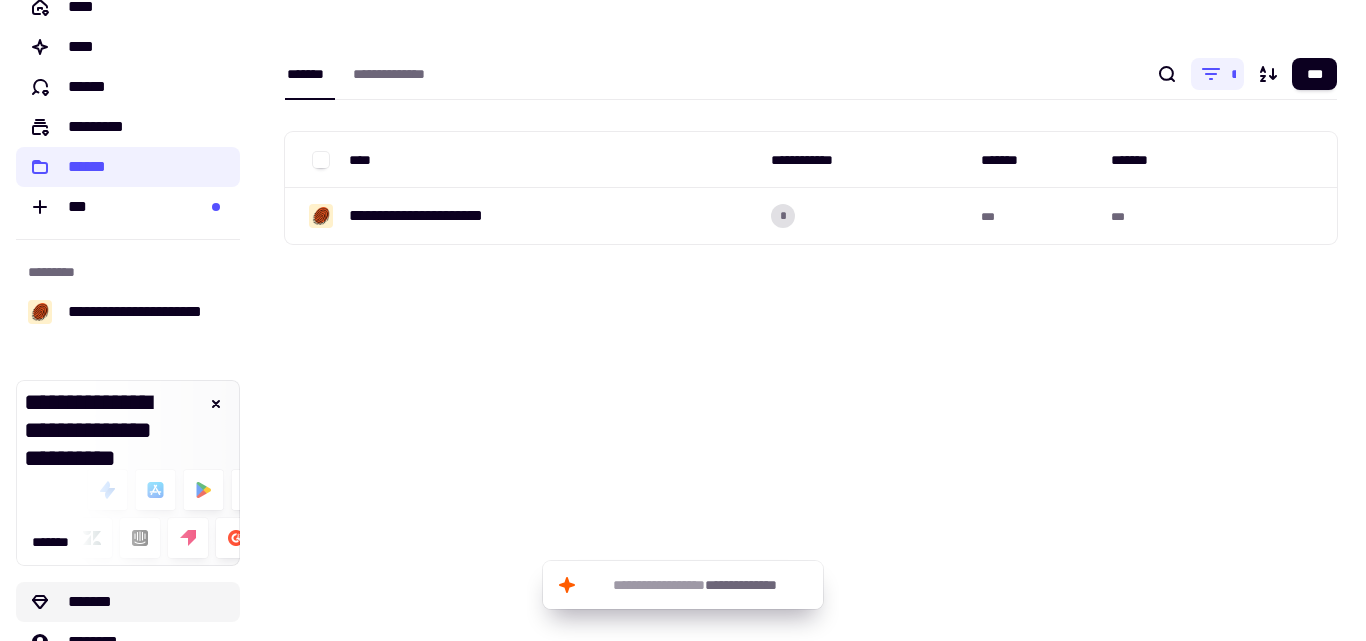 scroll, scrollTop: 0, scrollLeft: 0, axis: both 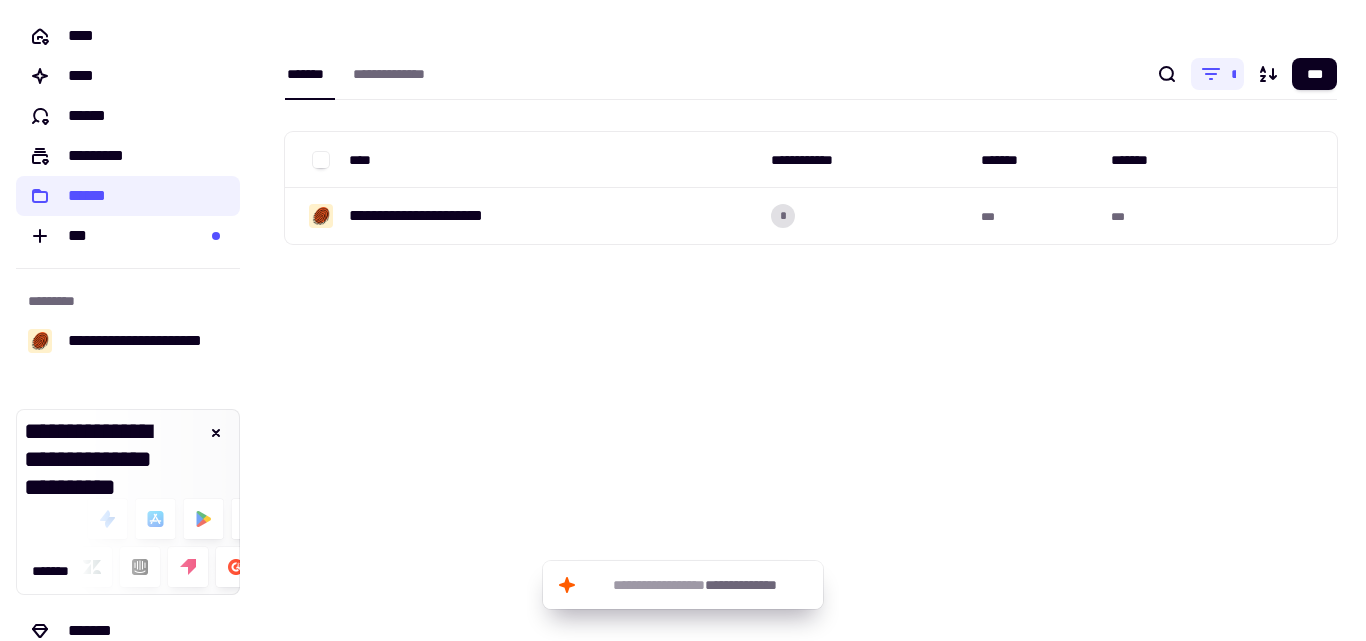 click on "**********" at bounding box center (811, 74) 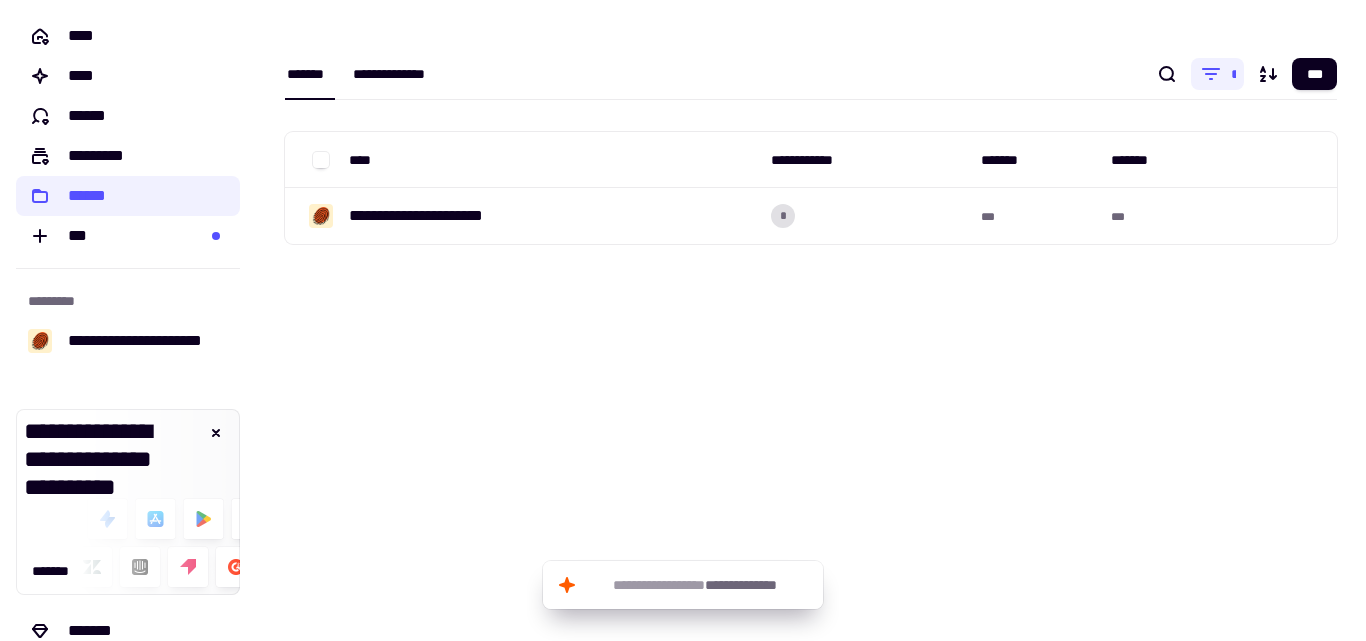 click on "**********" at bounding box center [401, 74] 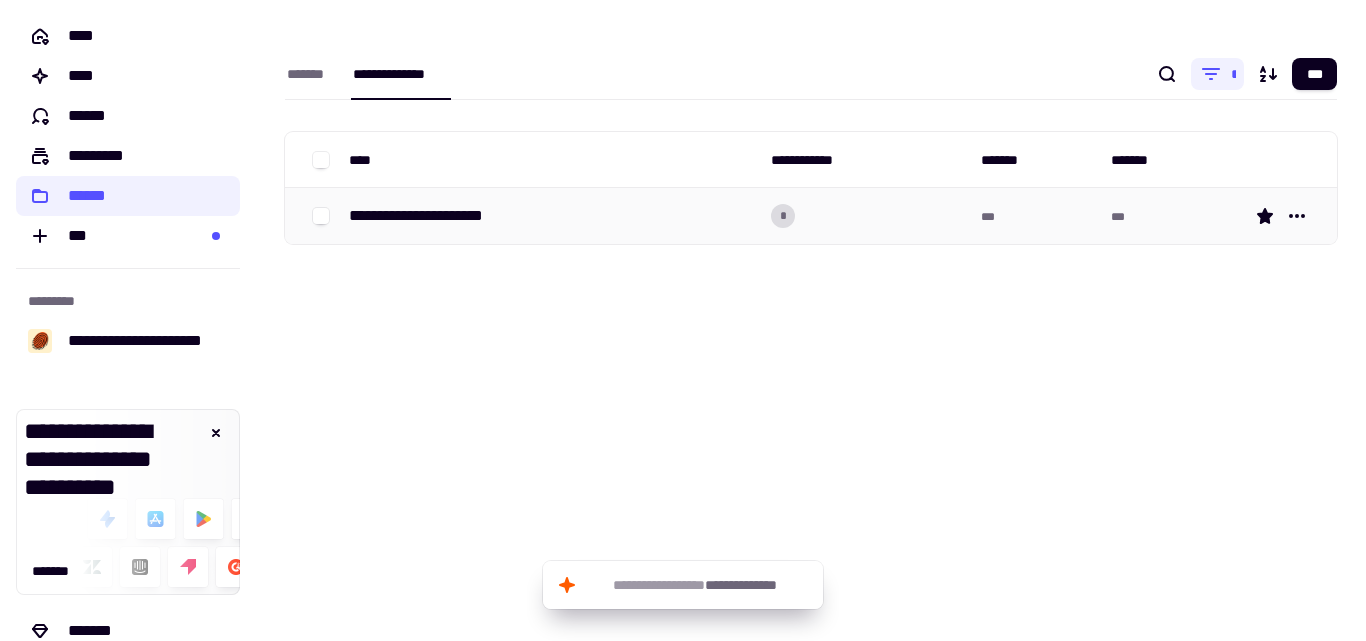 click on "**********" at bounding box center (433, 216) 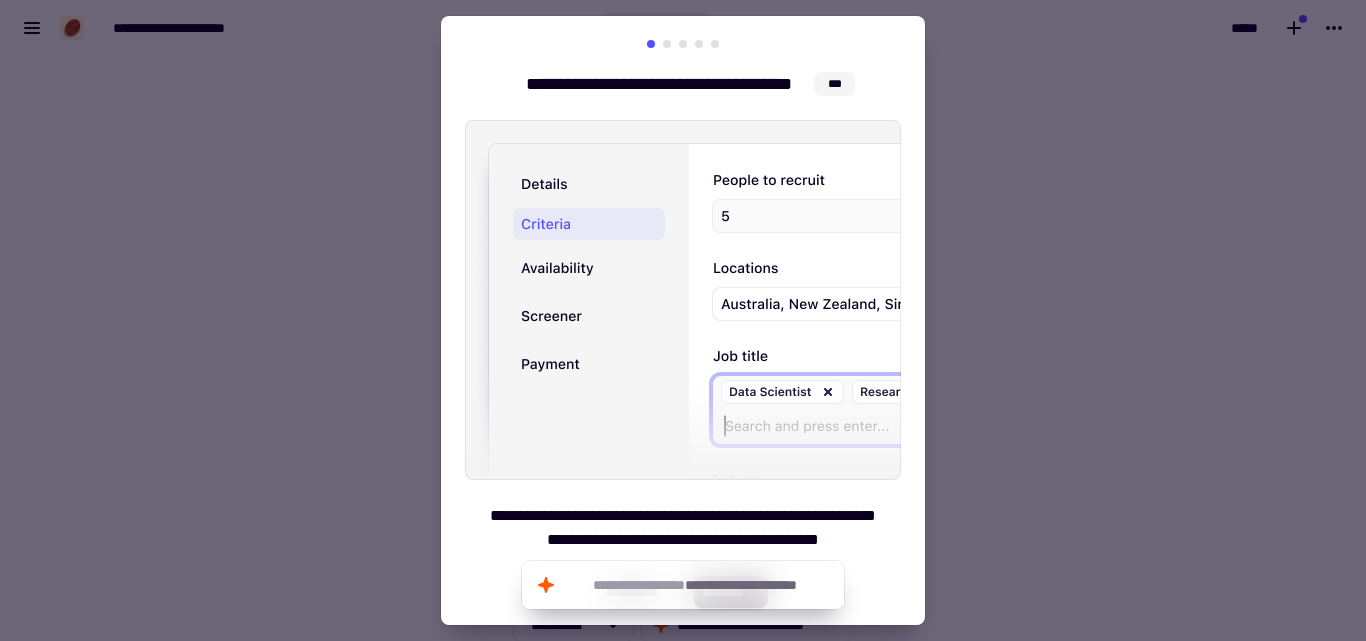 click at bounding box center [683, 320] 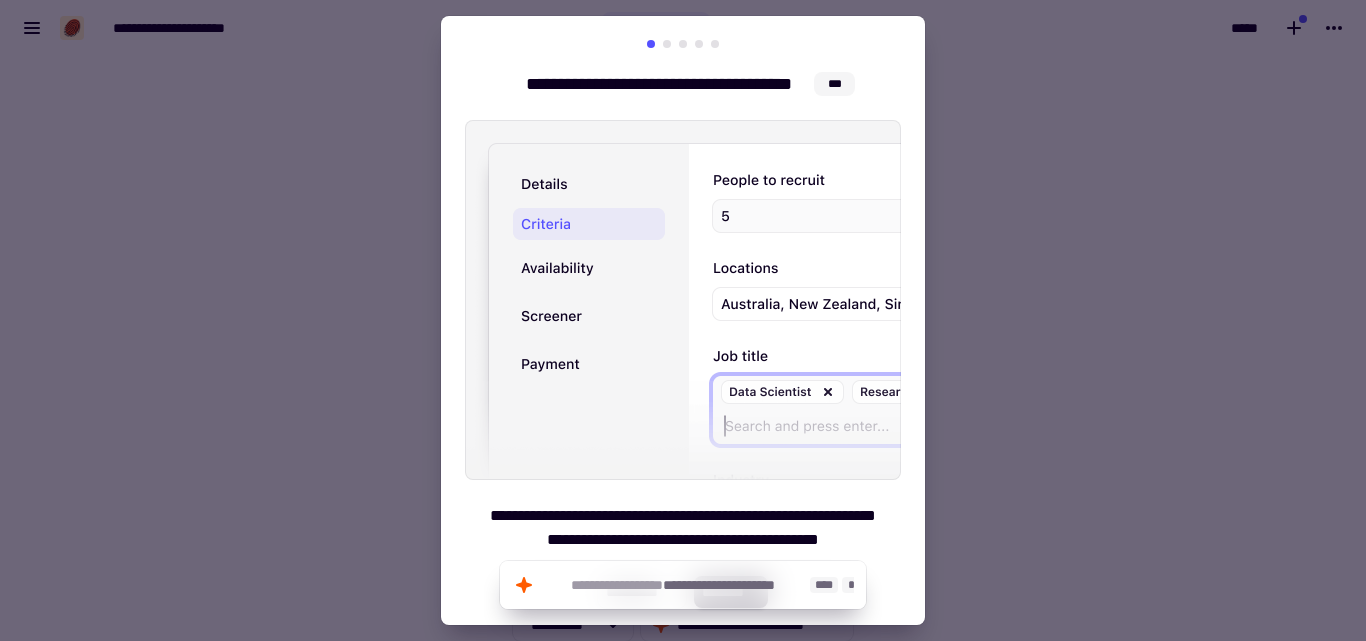 click on "**********" 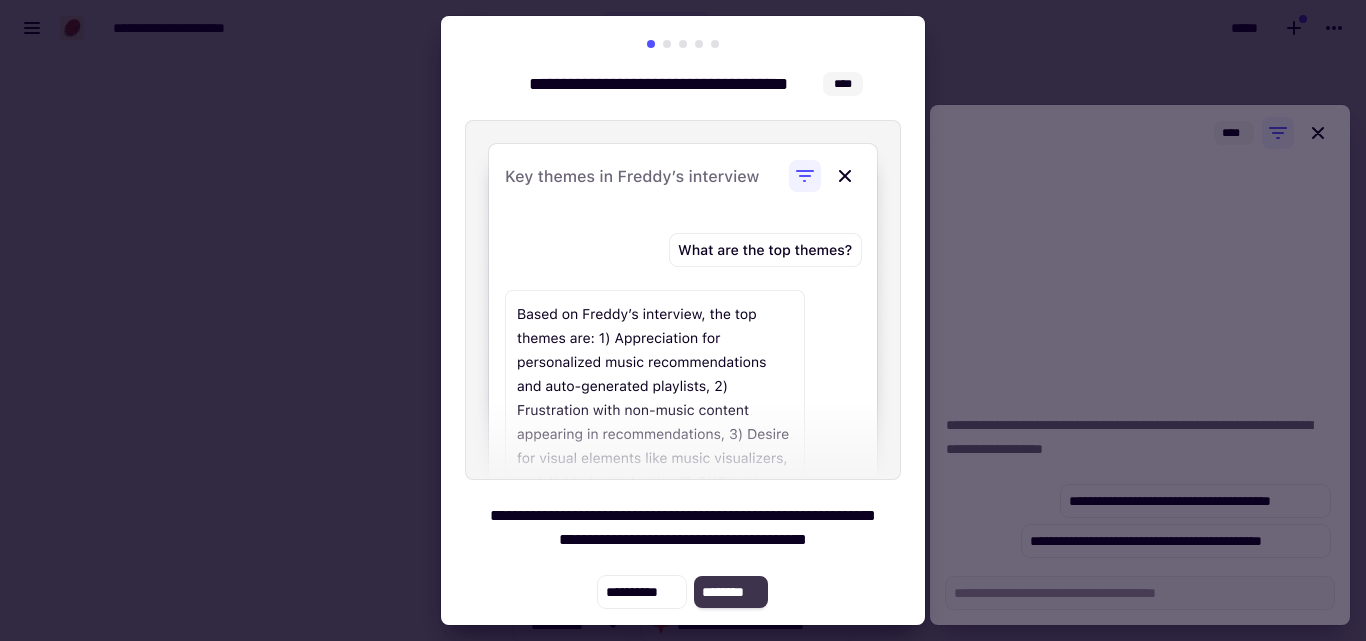 click on "********" 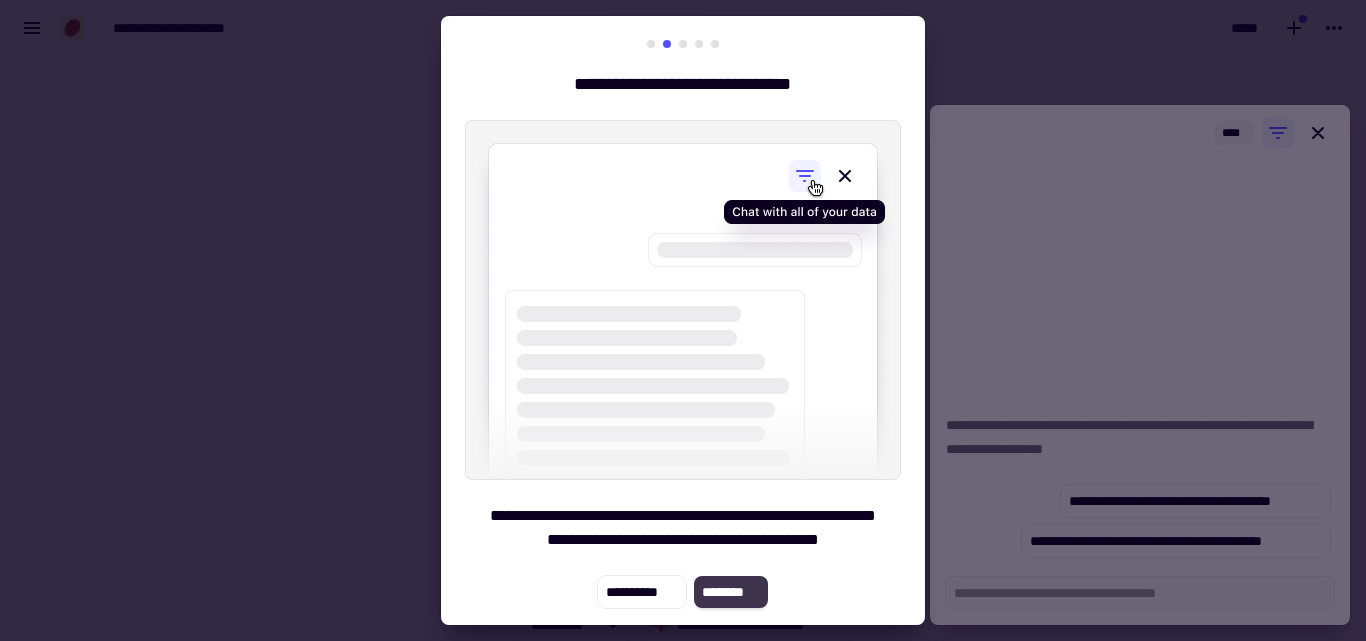 click on "********" 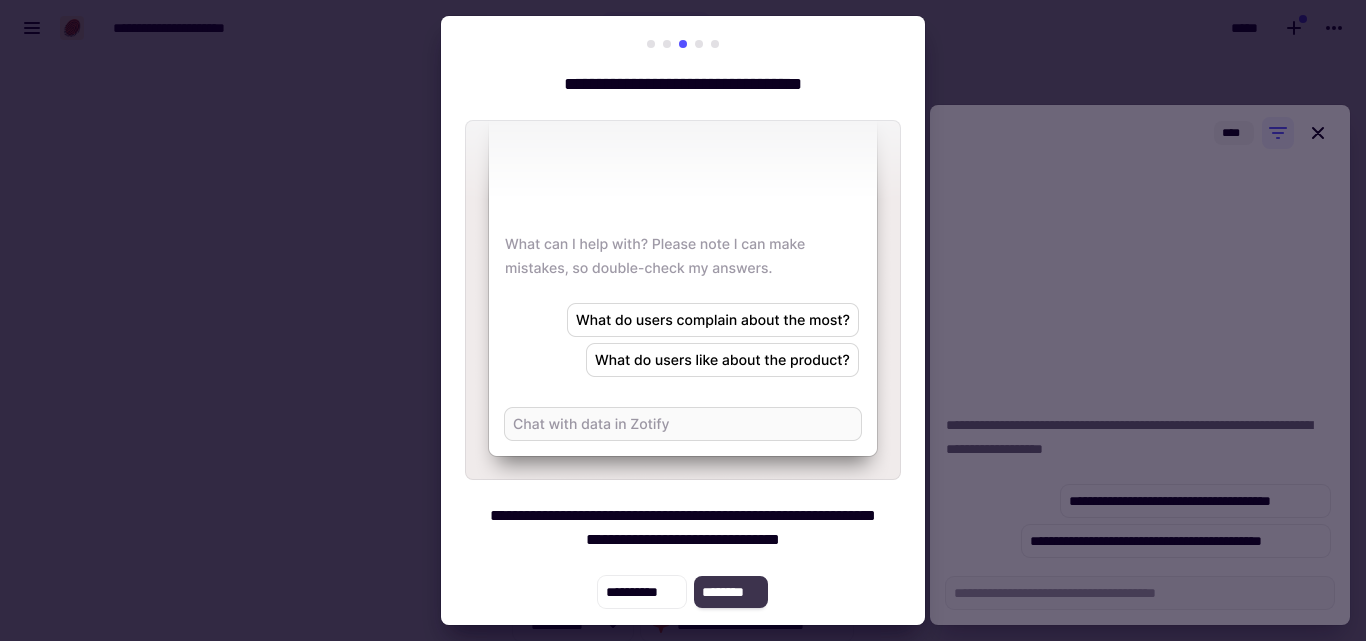 click on "********" 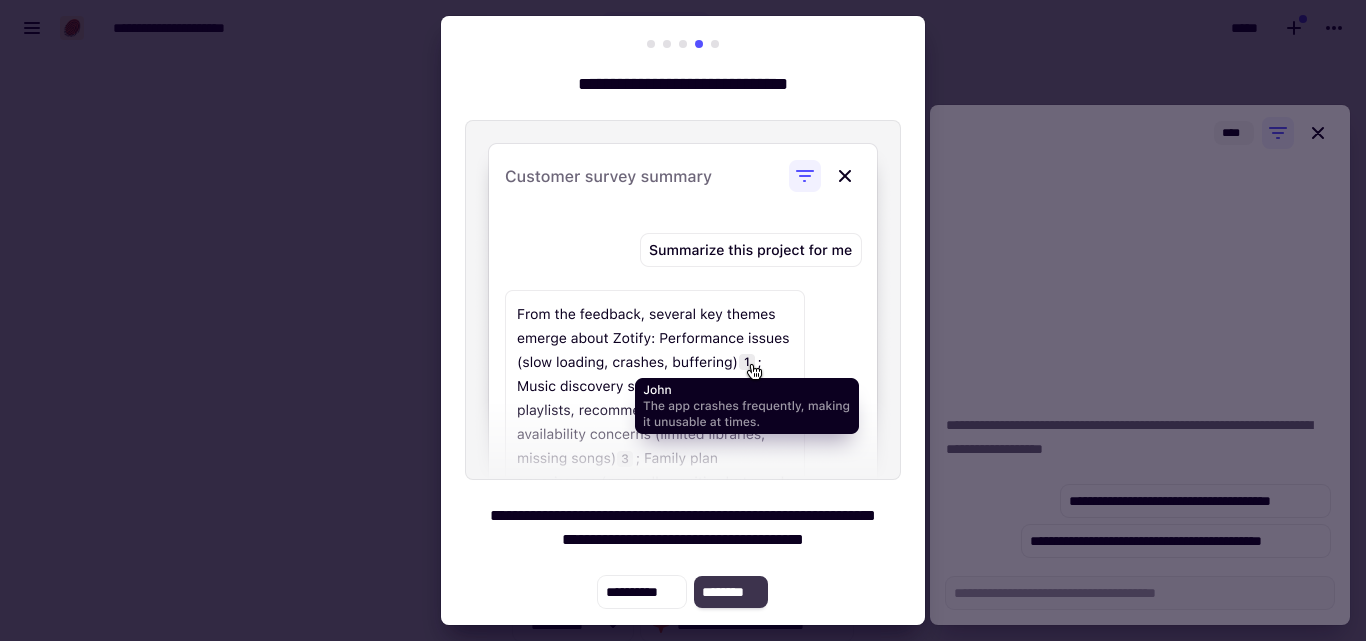 click on "********" 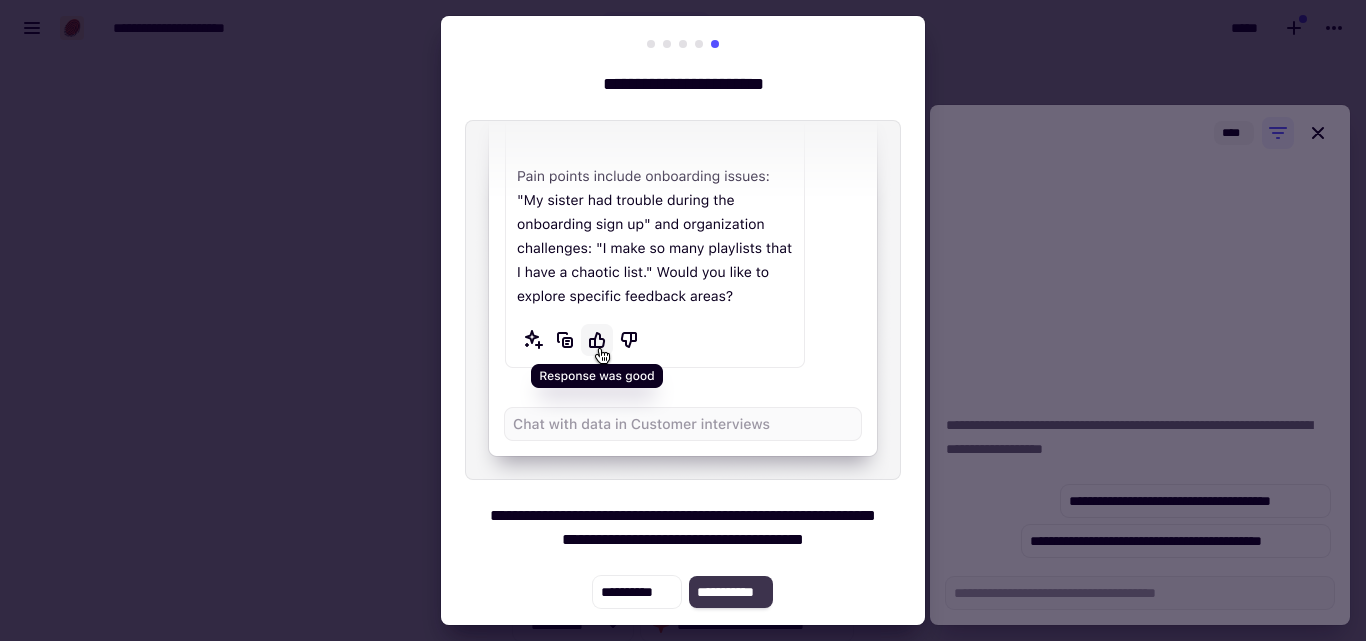 click on "**********" 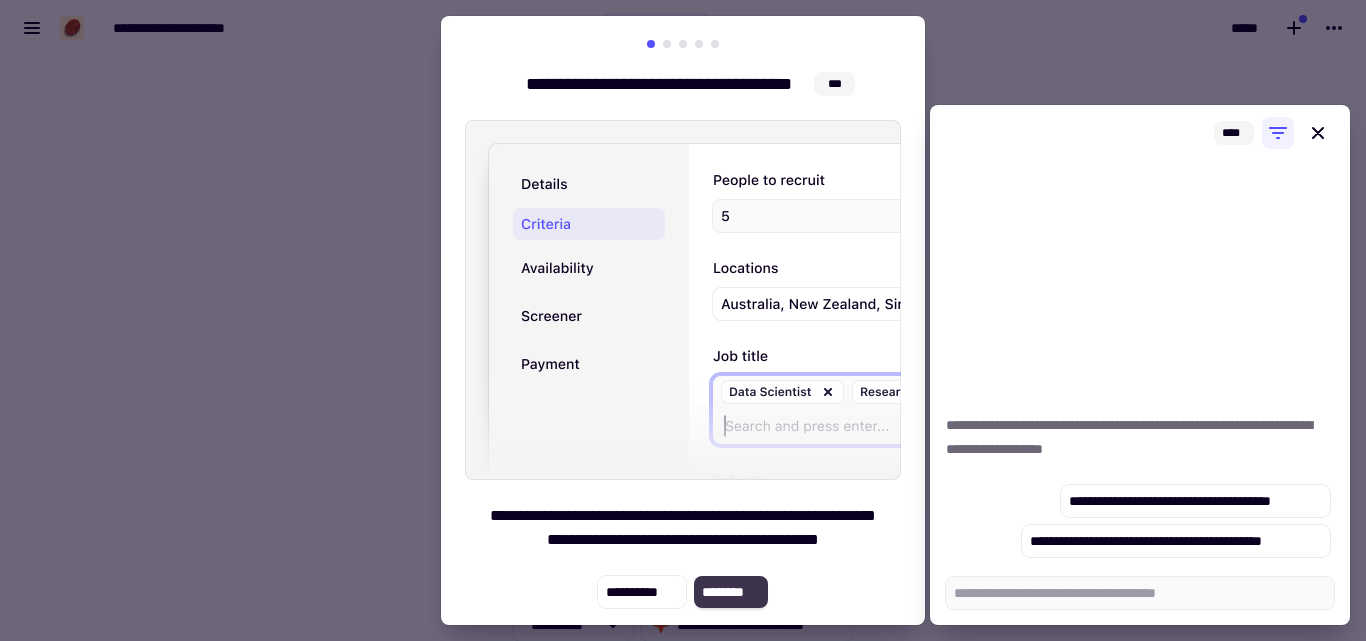 click on "********" 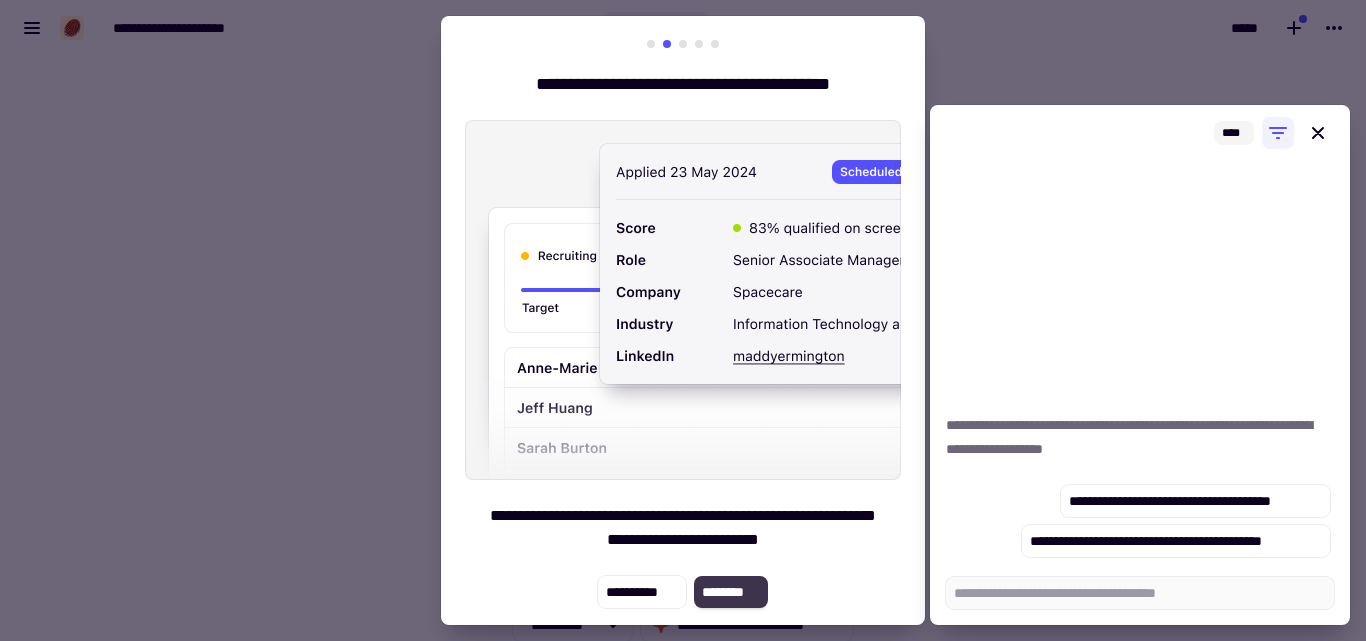 click on "********" 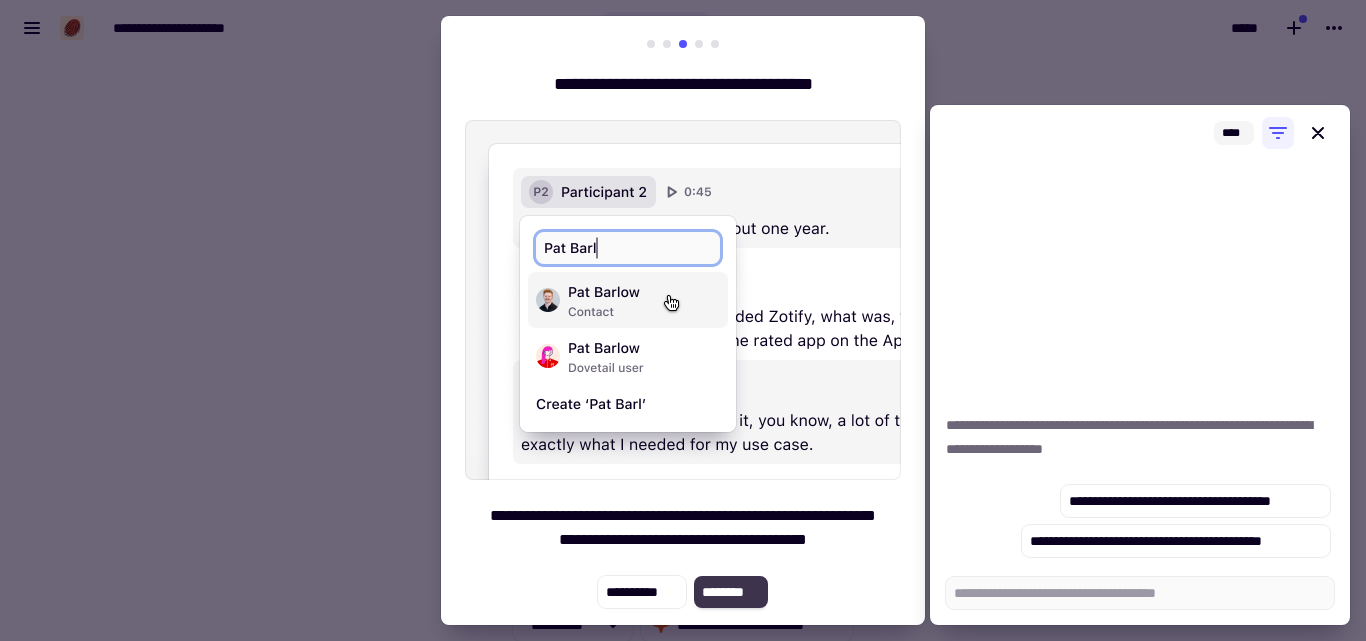 click on "********" 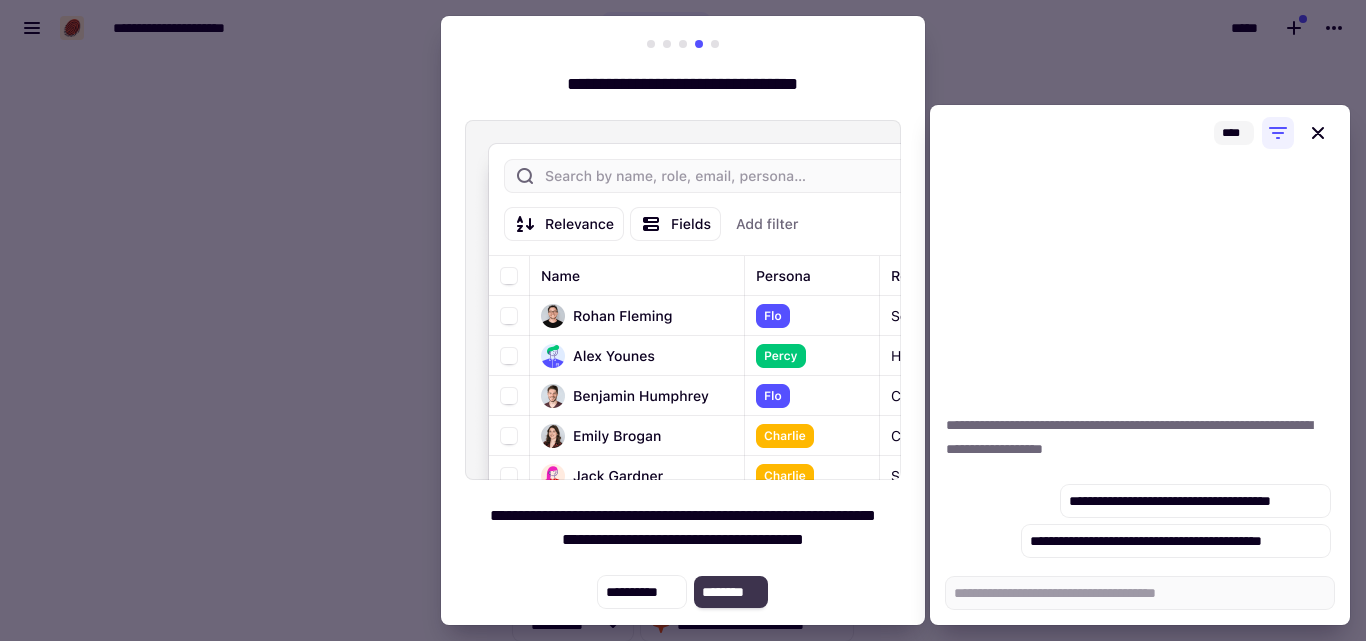 click on "********" 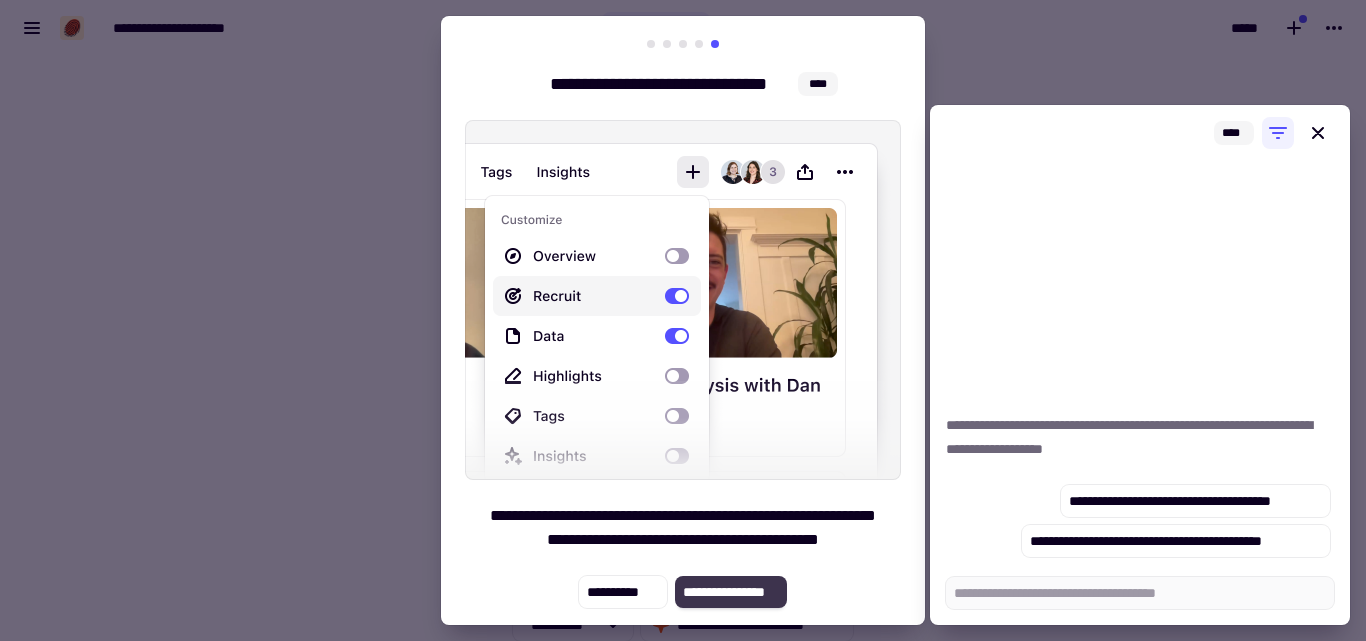 click on "**********" 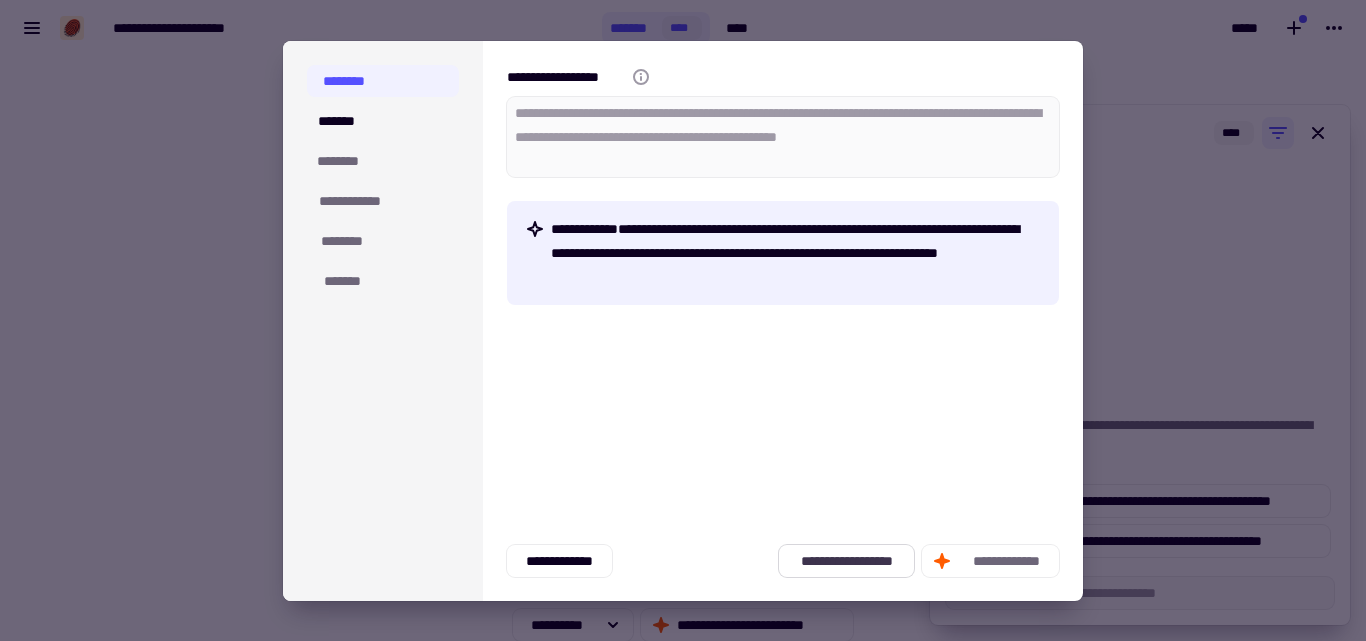 click on "**********" 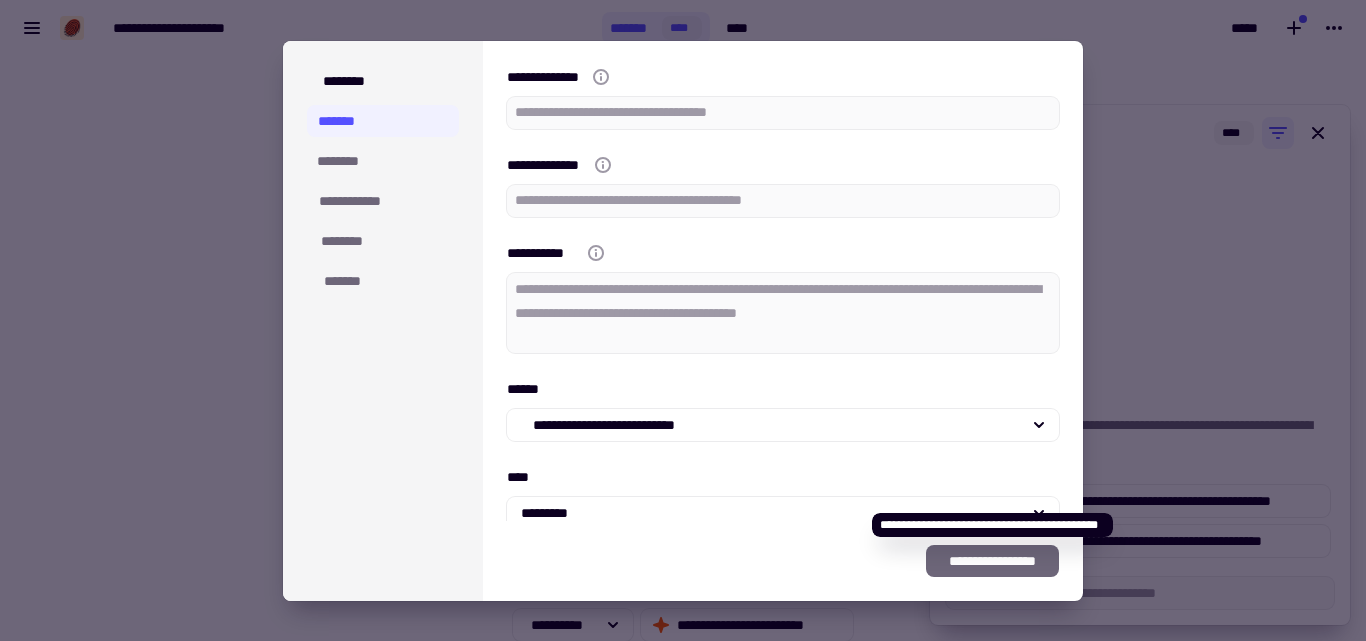 type on "*" 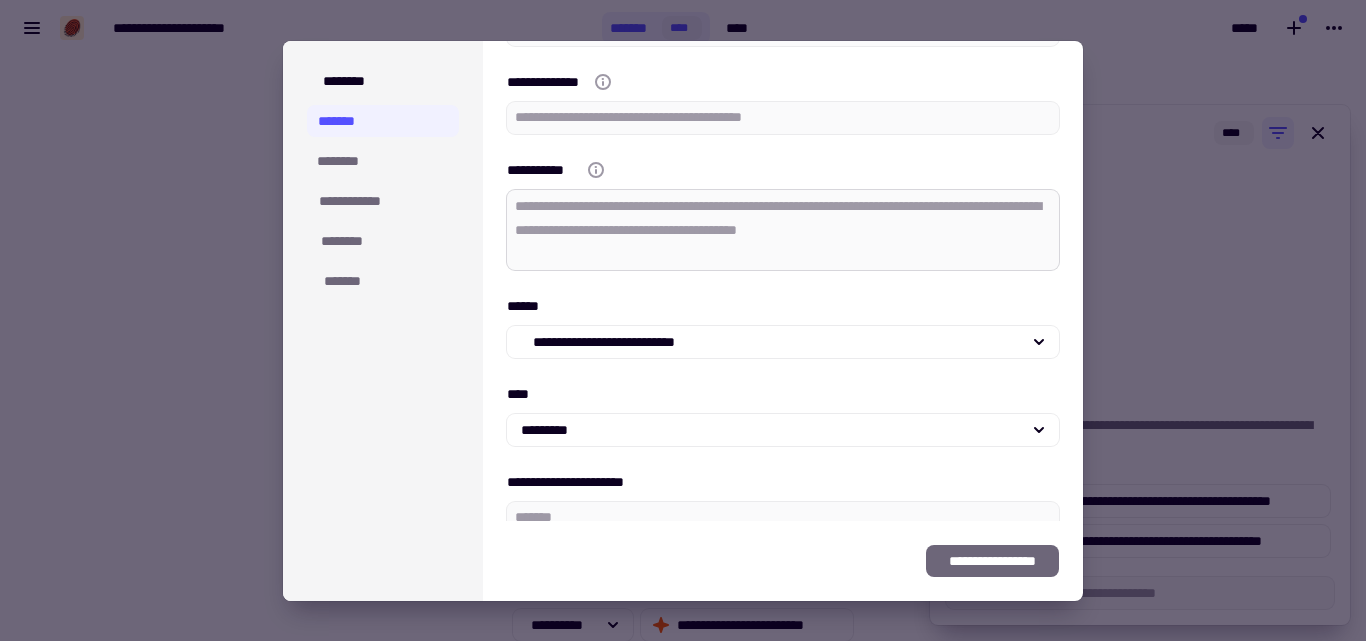 scroll, scrollTop: 20, scrollLeft: 0, axis: vertical 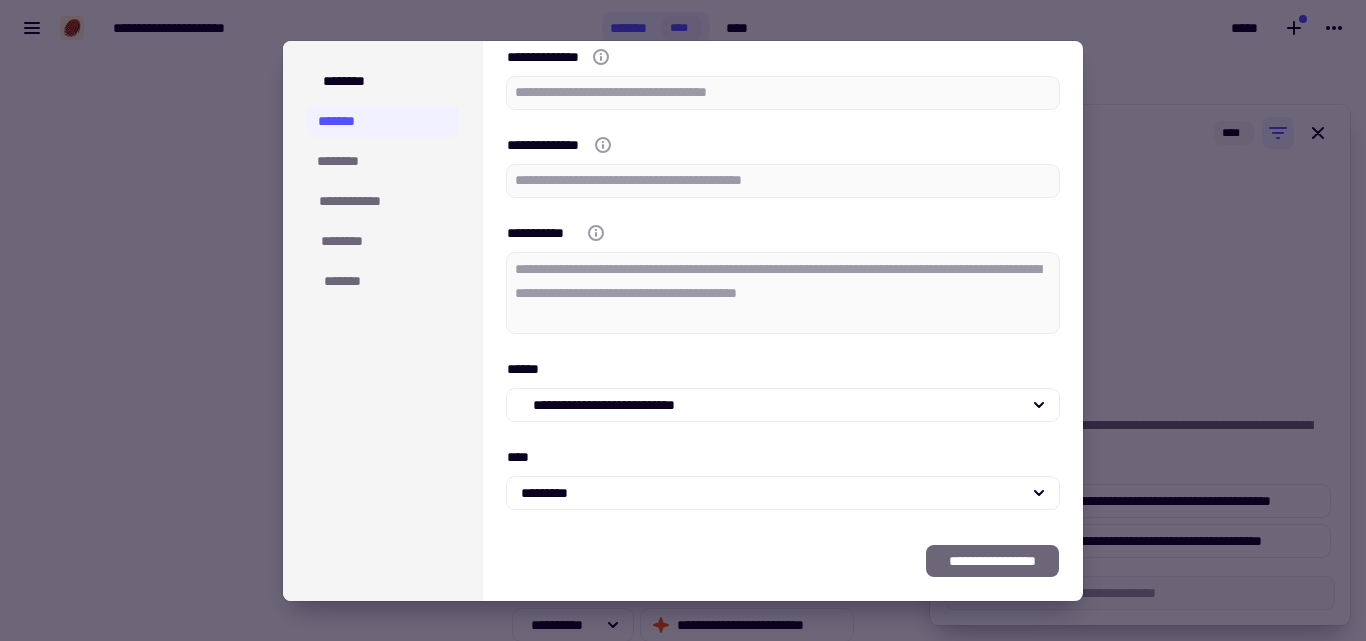 click on "**********" at bounding box center (783, 281) 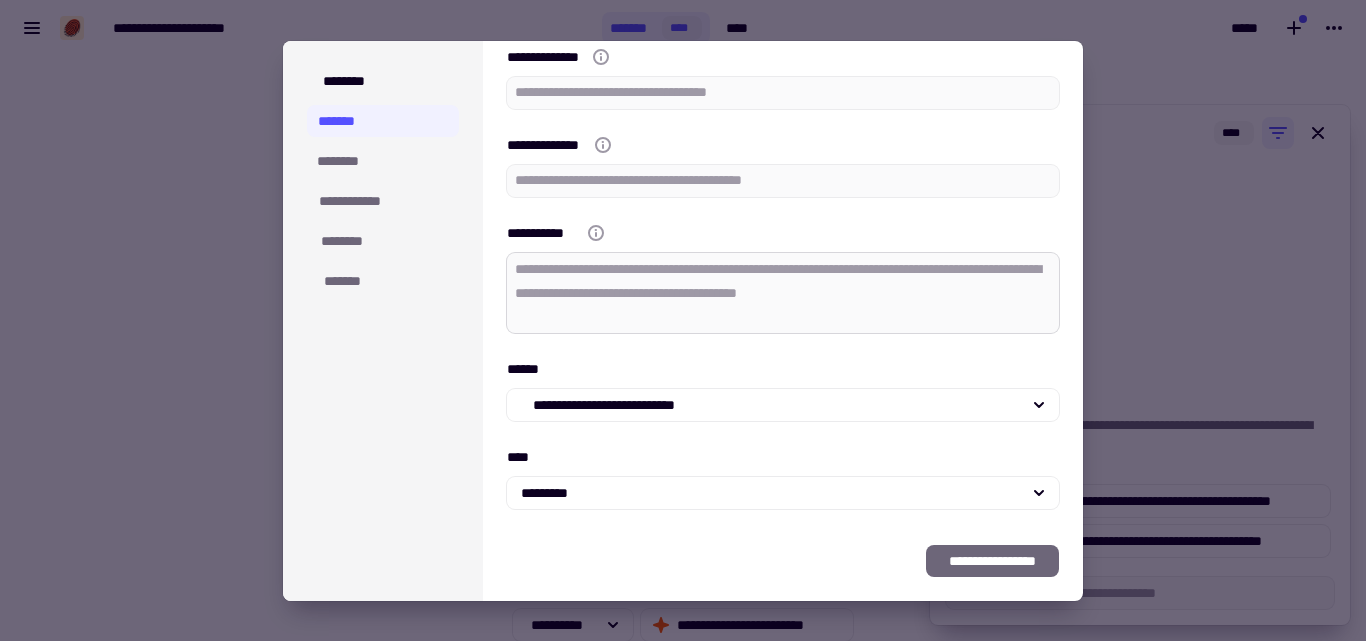 click on "**********" at bounding box center [783, 293] 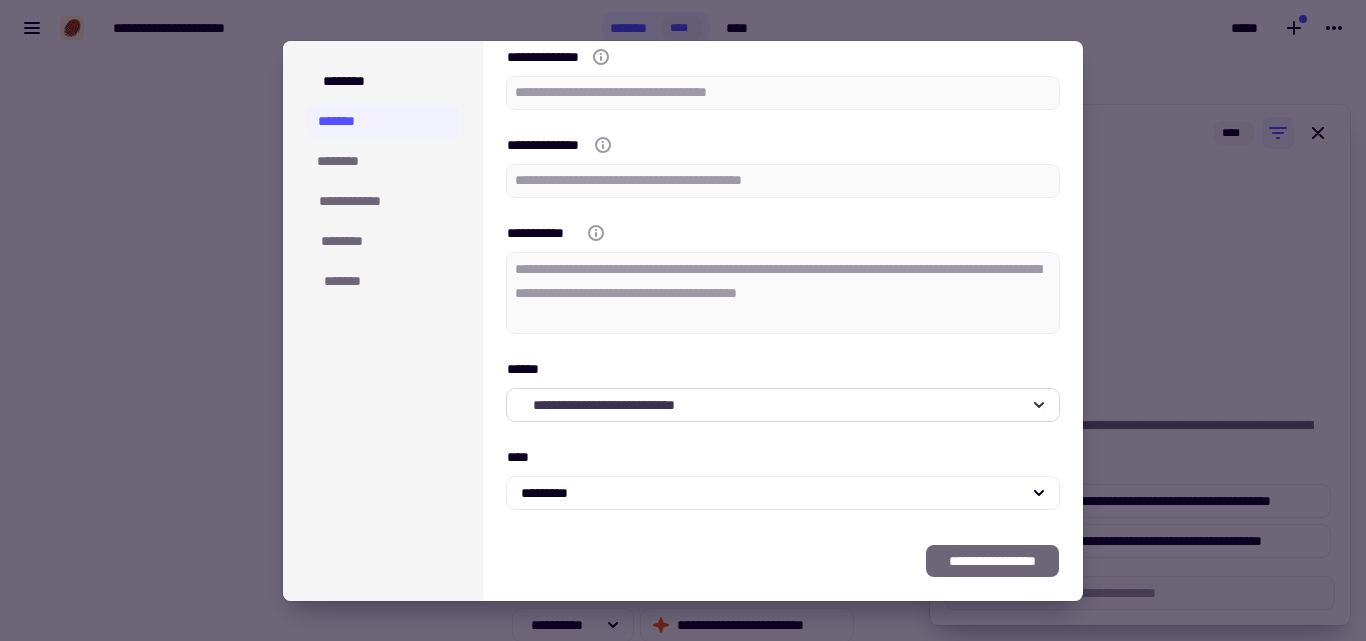 type on "*" 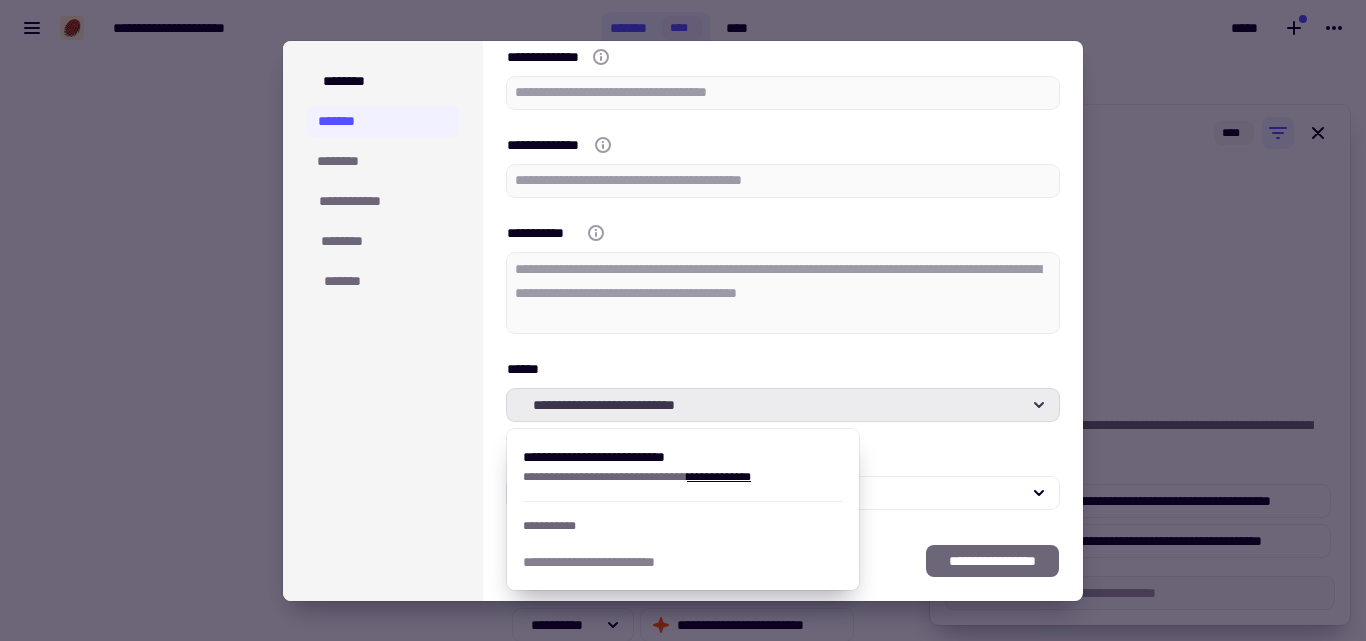 click on "**********" 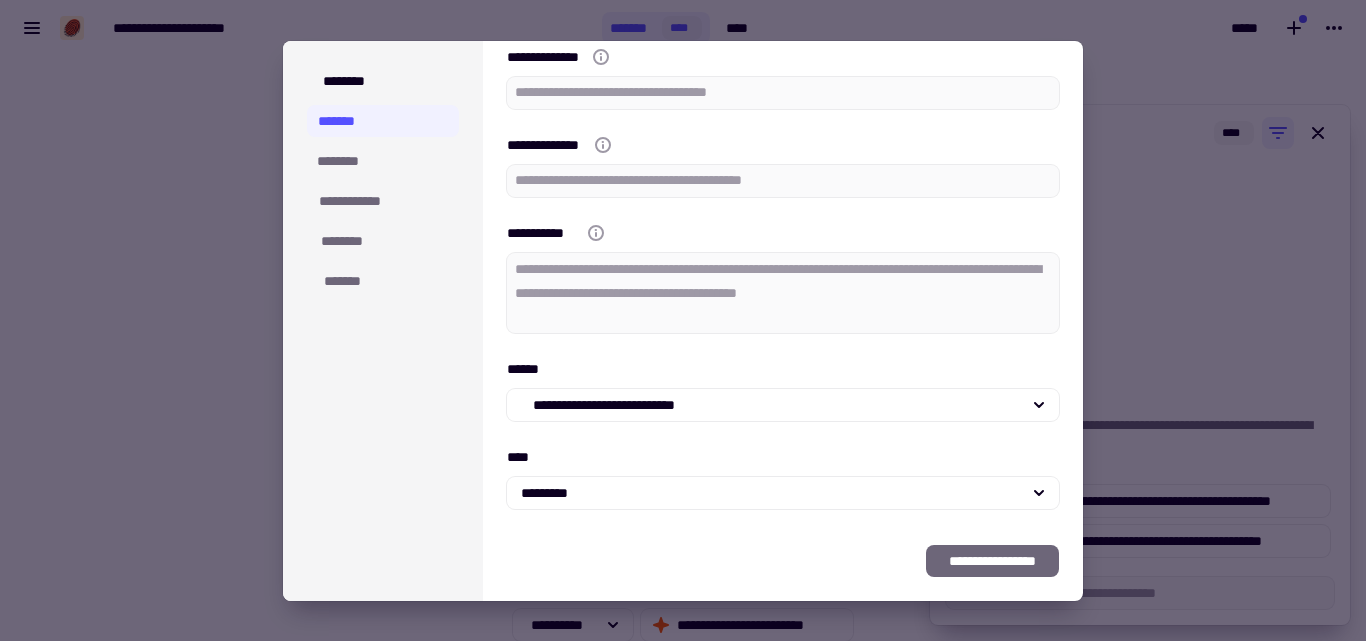 drag, startPoint x: 1260, startPoint y: 220, endPoint x: 1242, endPoint y: 229, distance: 20.12461 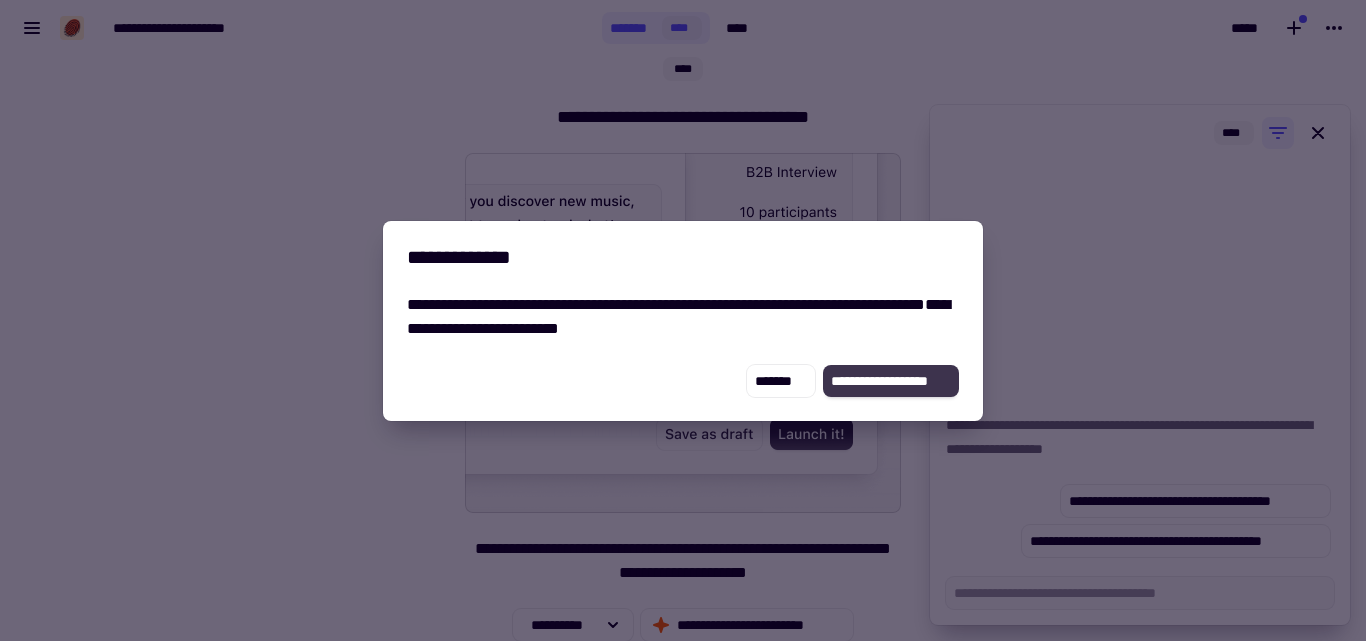 click on "**********" at bounding box center (891, 381) 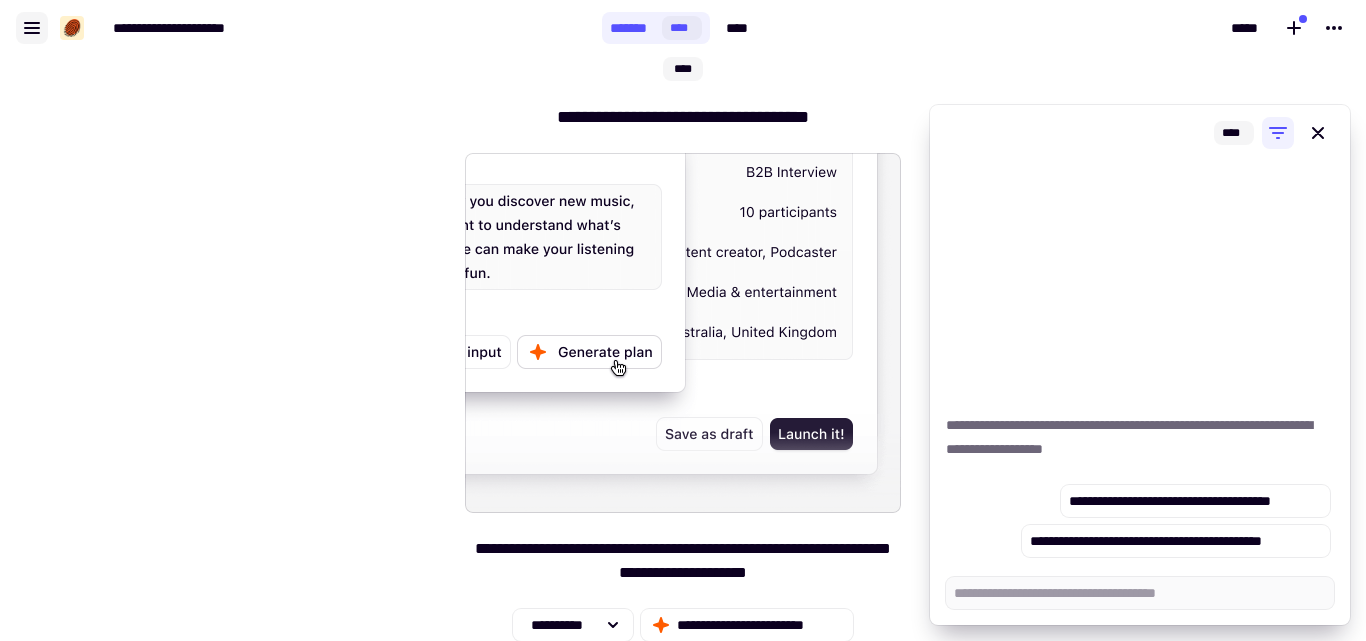 click 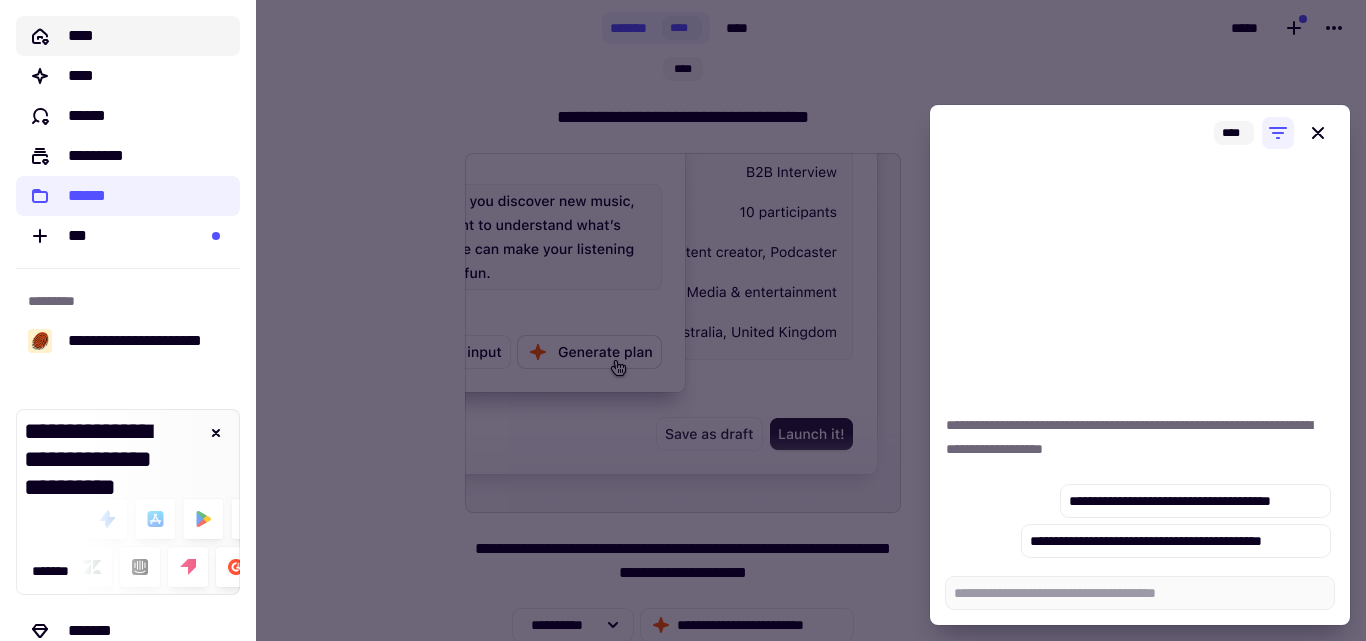 click on "****" 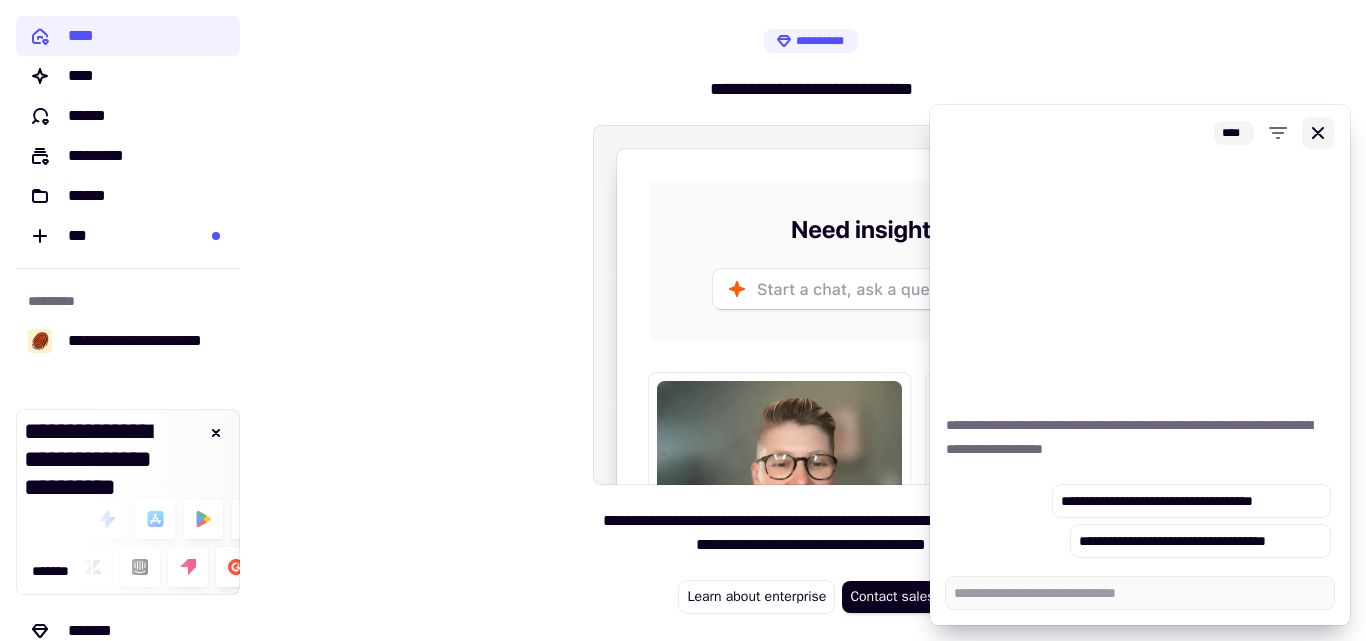 click 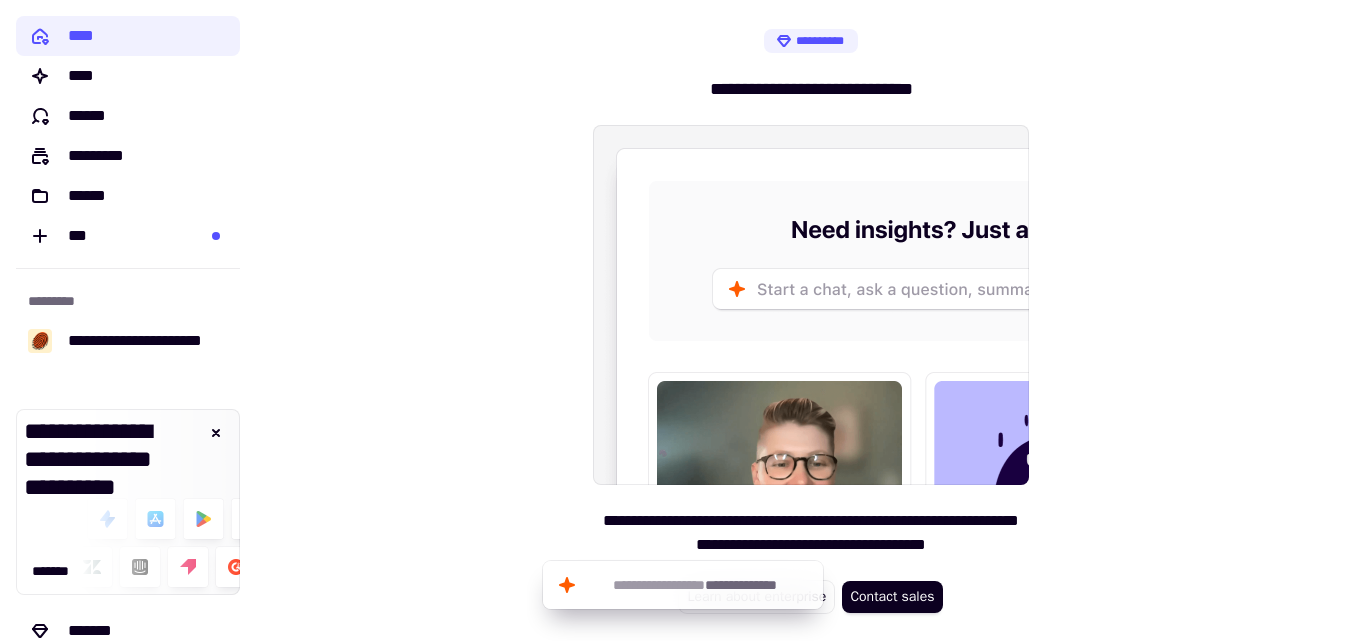 click at bounding box center (811, 305) 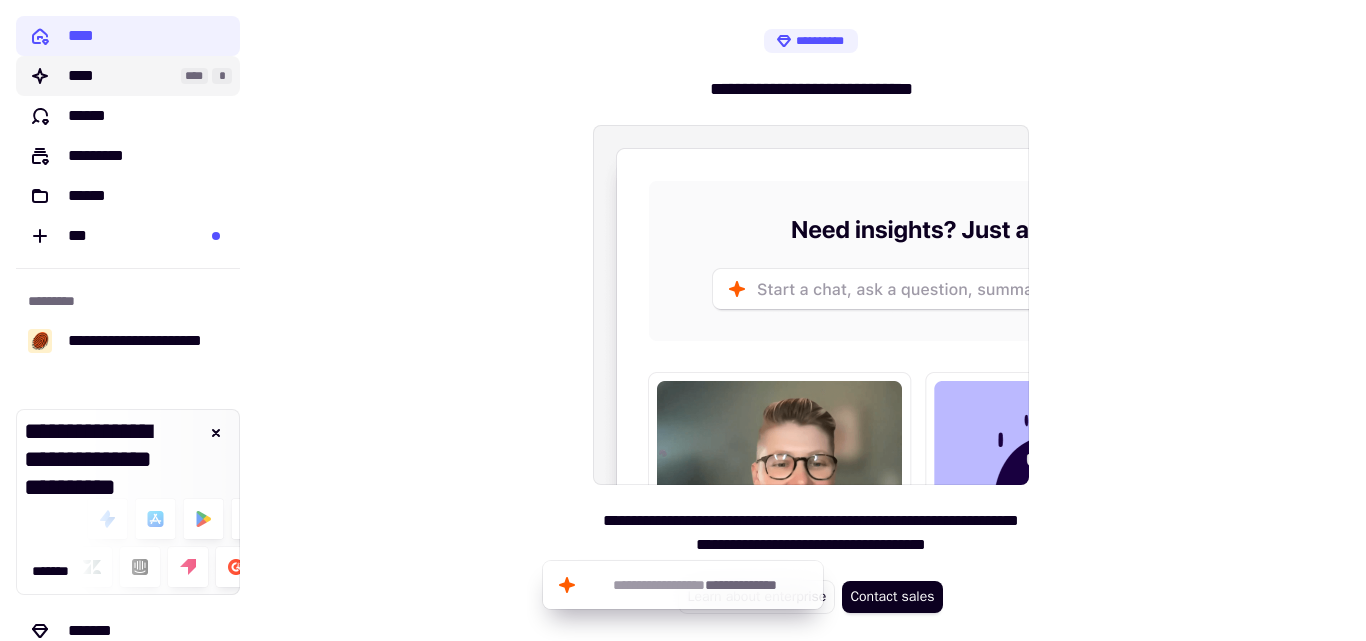 click on "****" 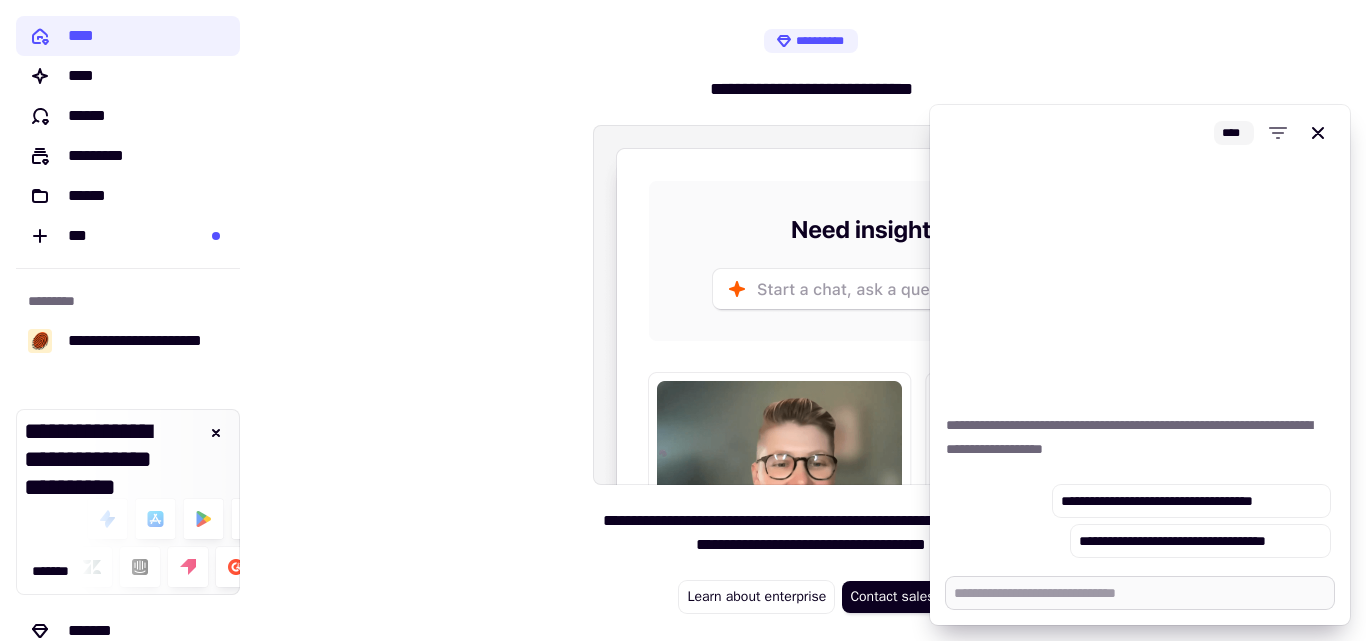 click at bounding box center (1140, 593) 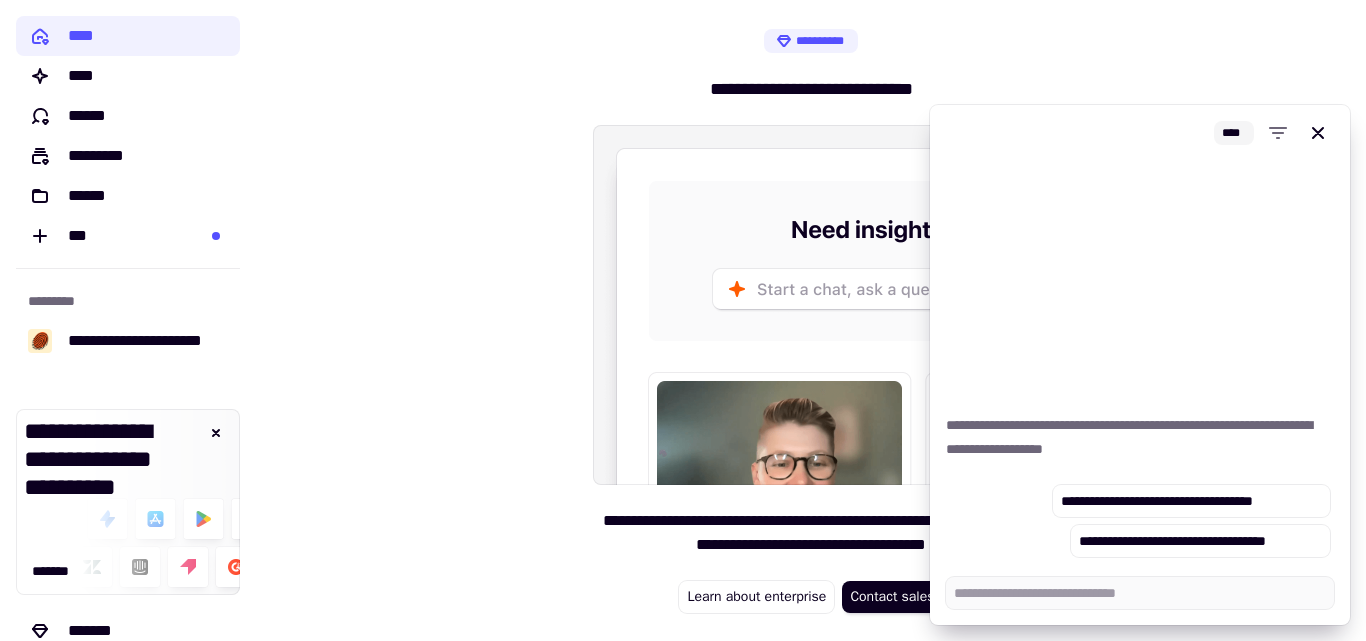 type on "*" 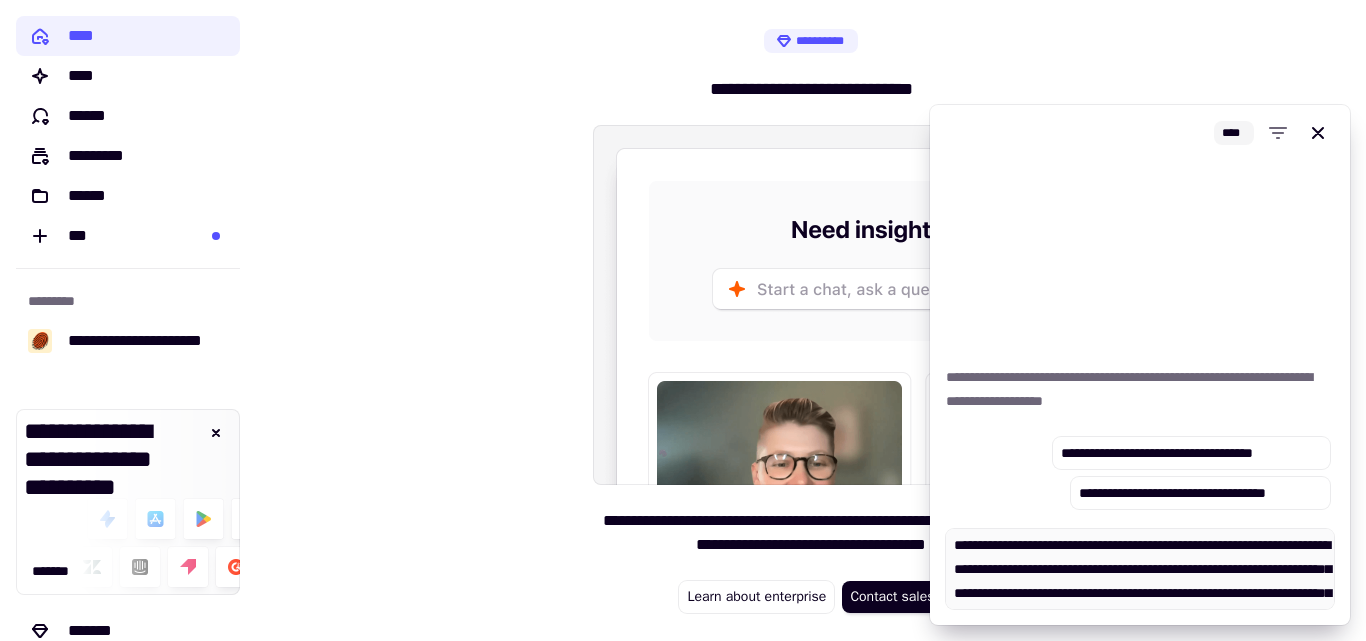 scroll, scrollTop: 65, scrollLeft: 0, axis: vertical 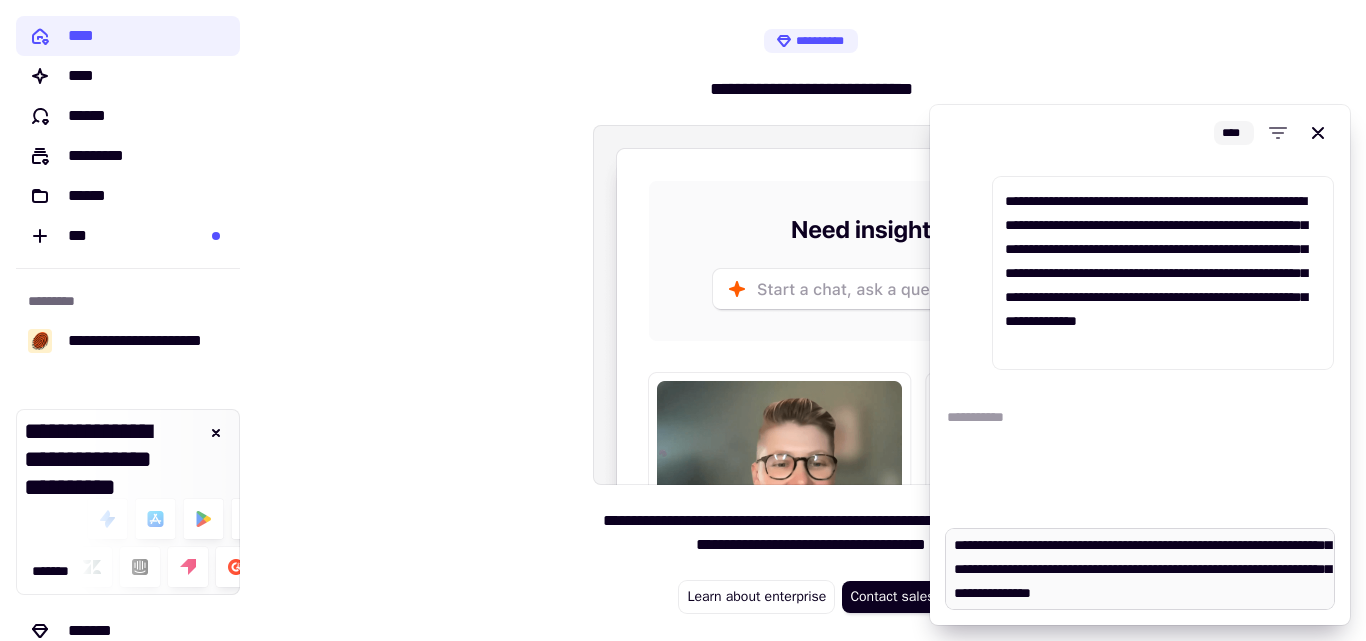 type on "*" 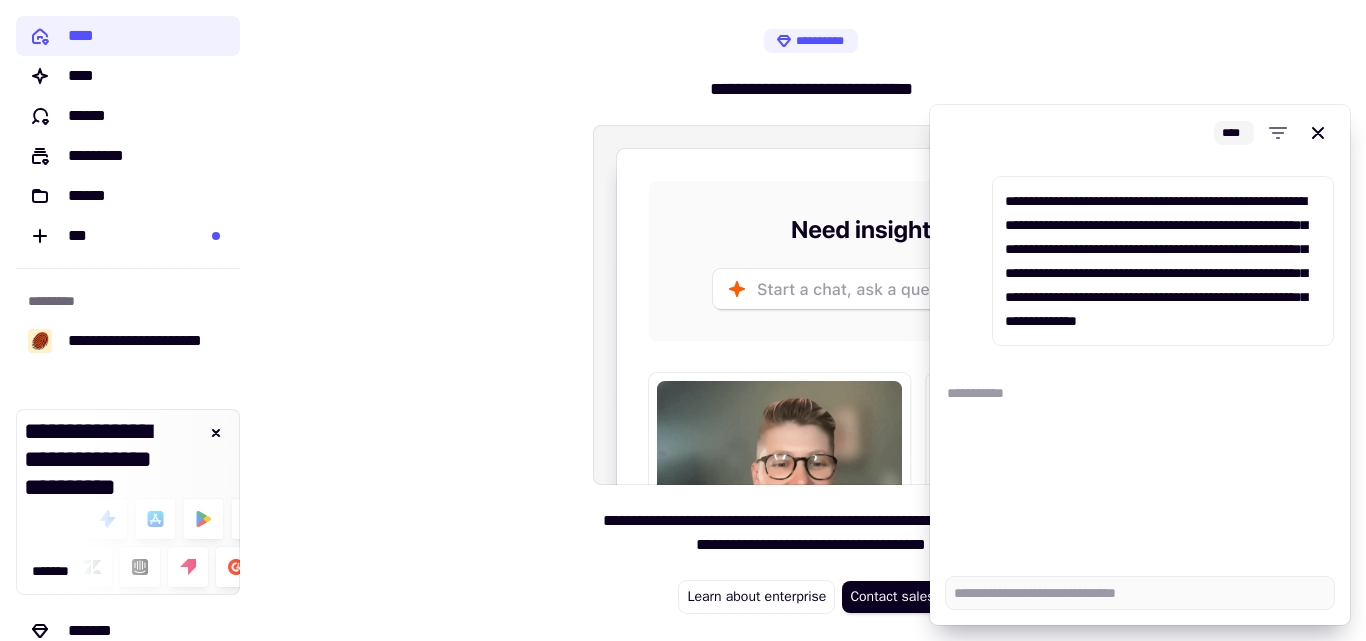 scroll, scrollTop: 0, scrollLeft: 0, axis: both 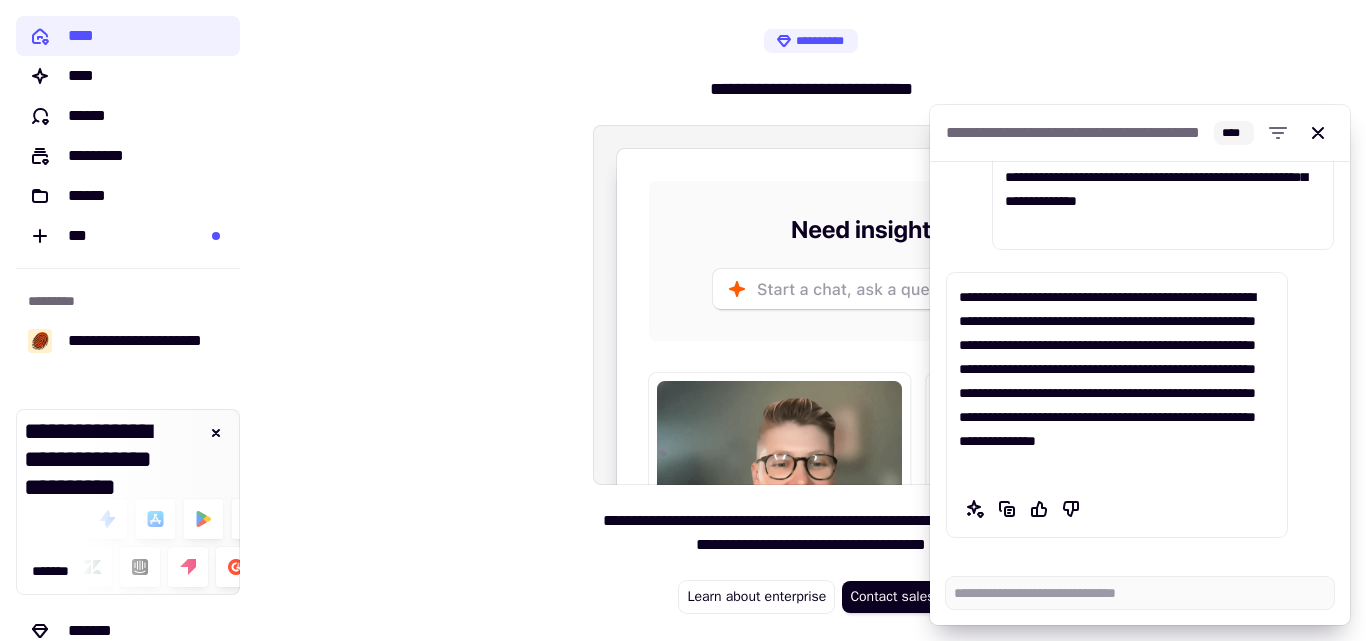 type on "*" 